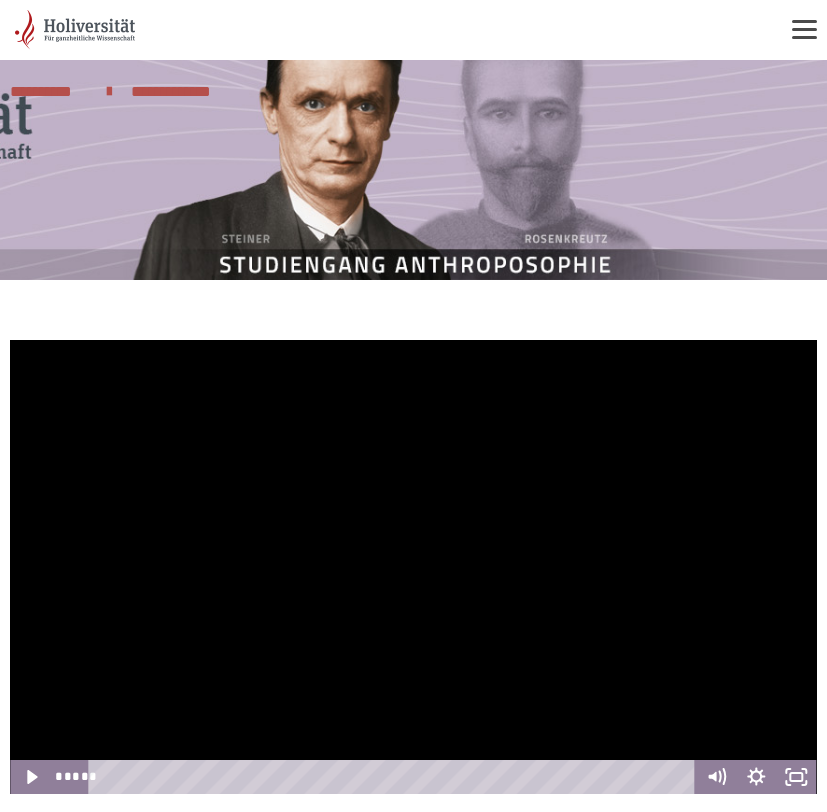 scroll, scrollTop: 270, scrollLeft: 0, axis: vertical 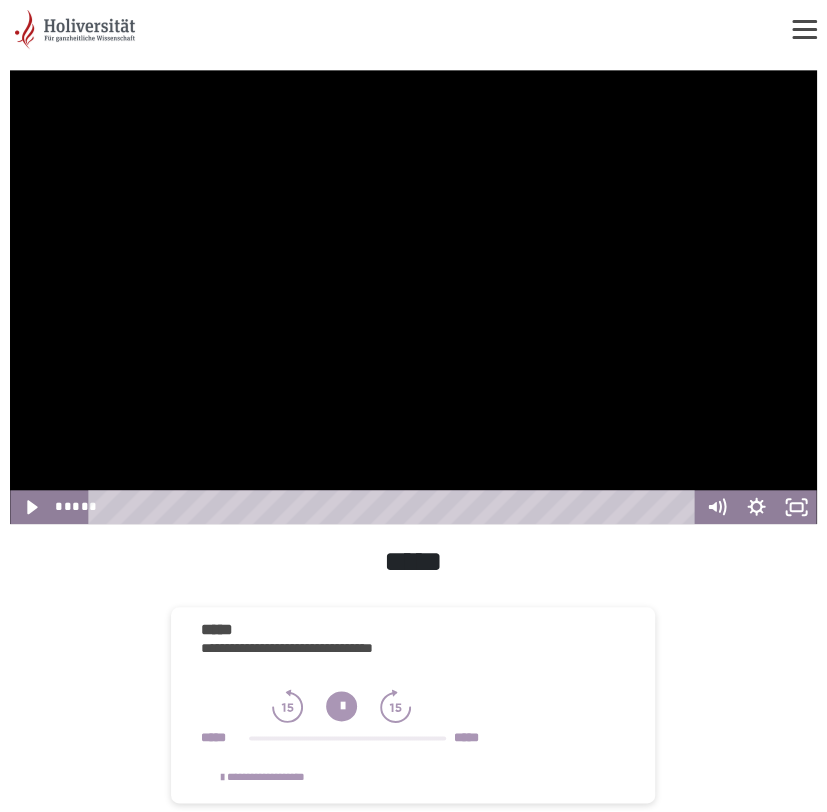 click at bounding box center [413, 297] 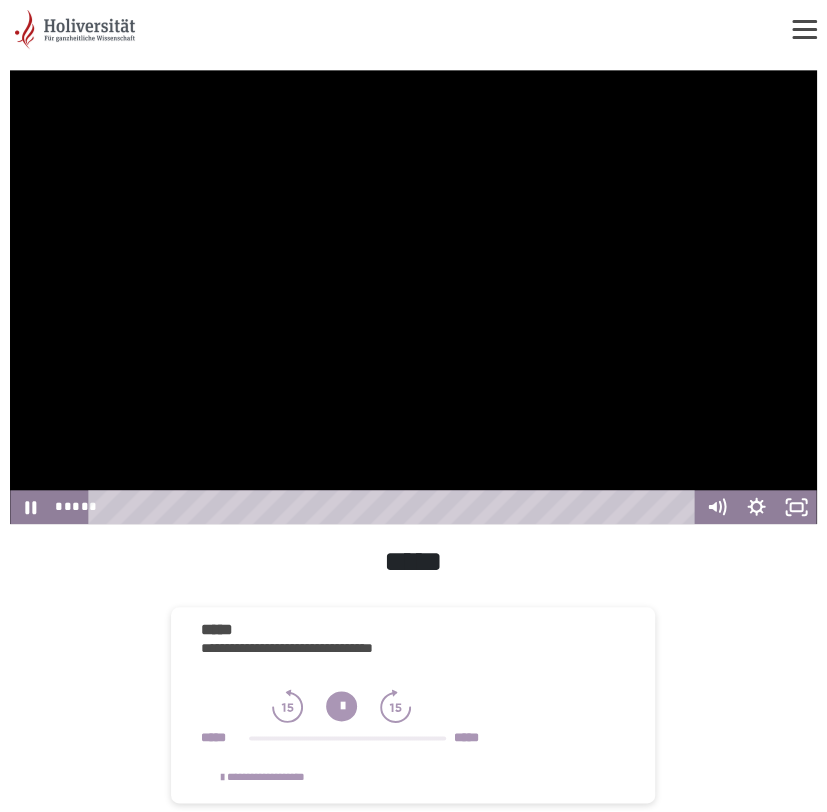 click at bounding box center (413, 297) 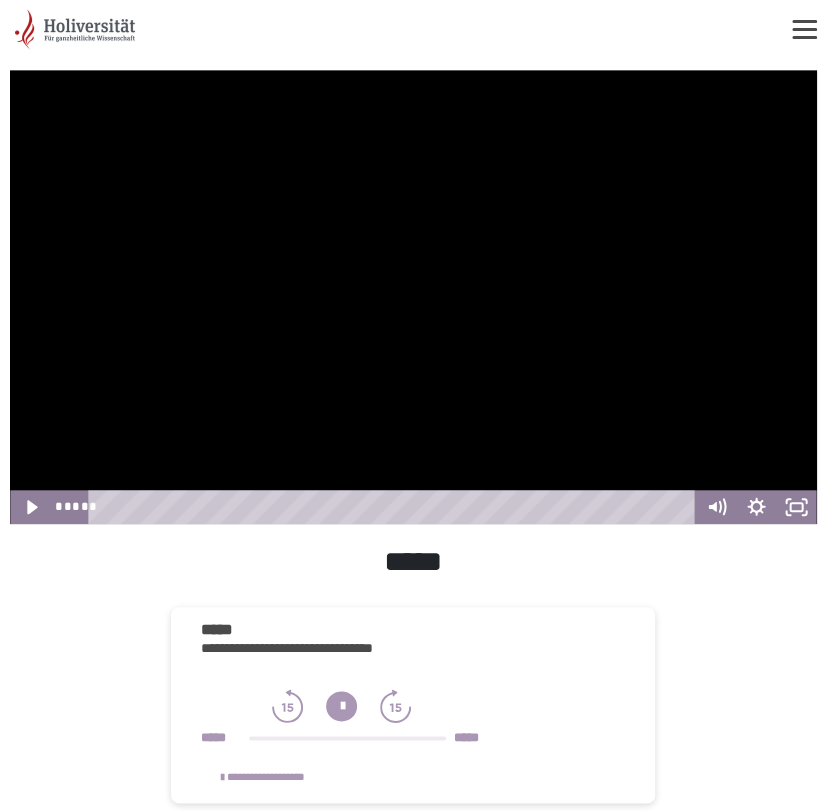 click at bounding box center (413, 297) 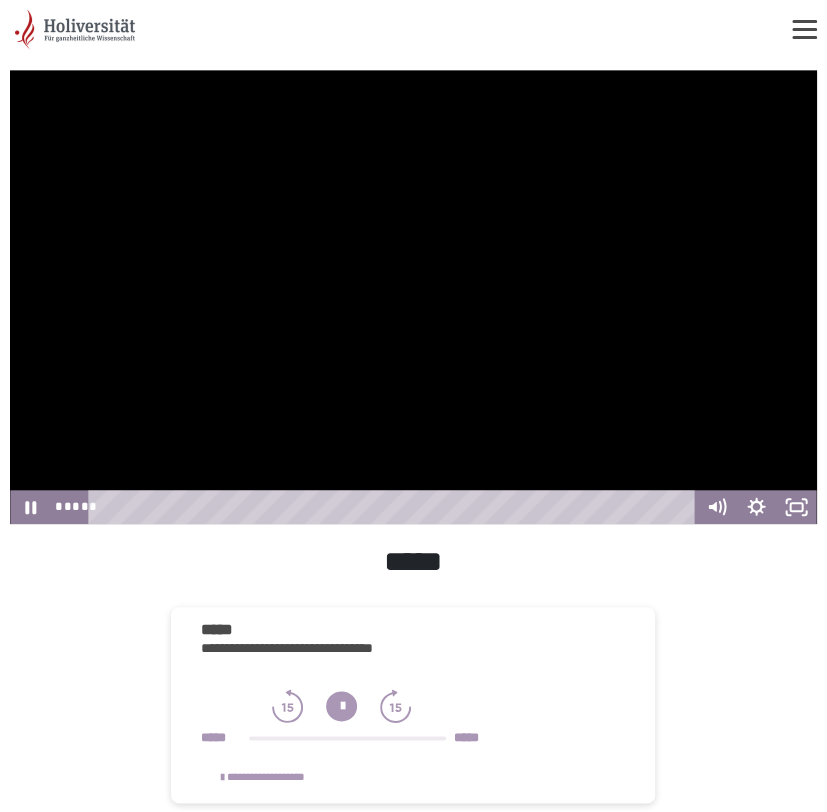 drag, startPoint x: 401, startPoint y: 280, endPoint x: 491, endPoint y: 288, distance: 90.35486 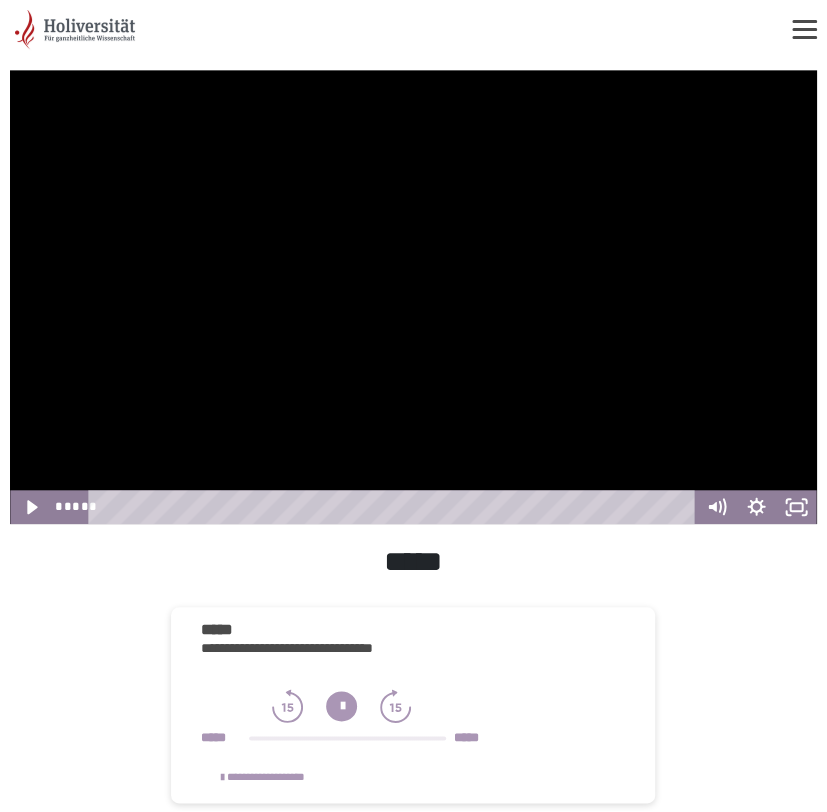 click at bounding box center (413, 297) 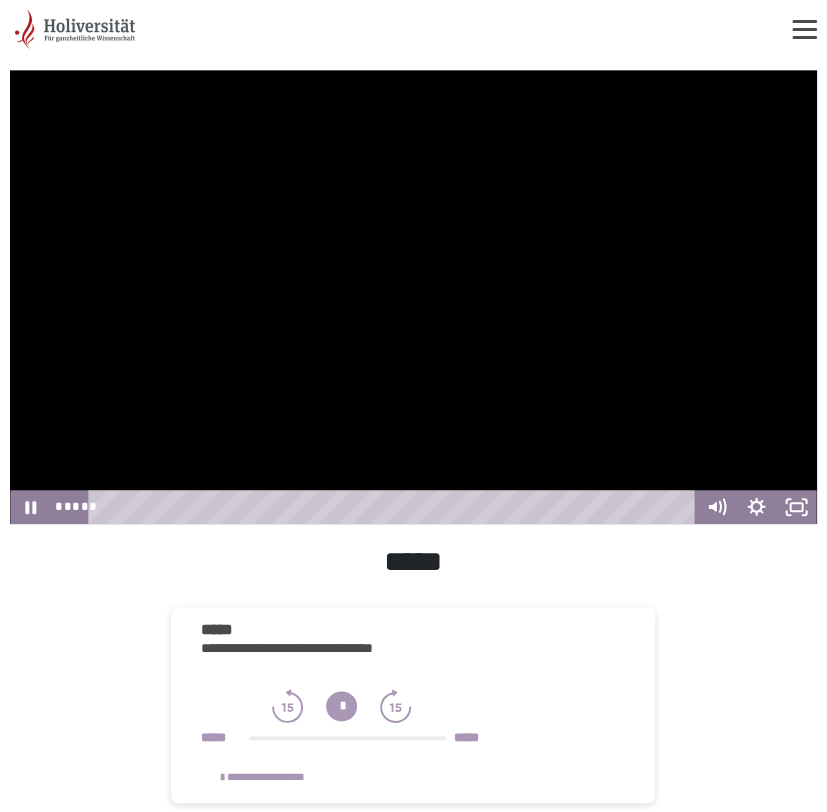 click at bounding box center [413, 297] 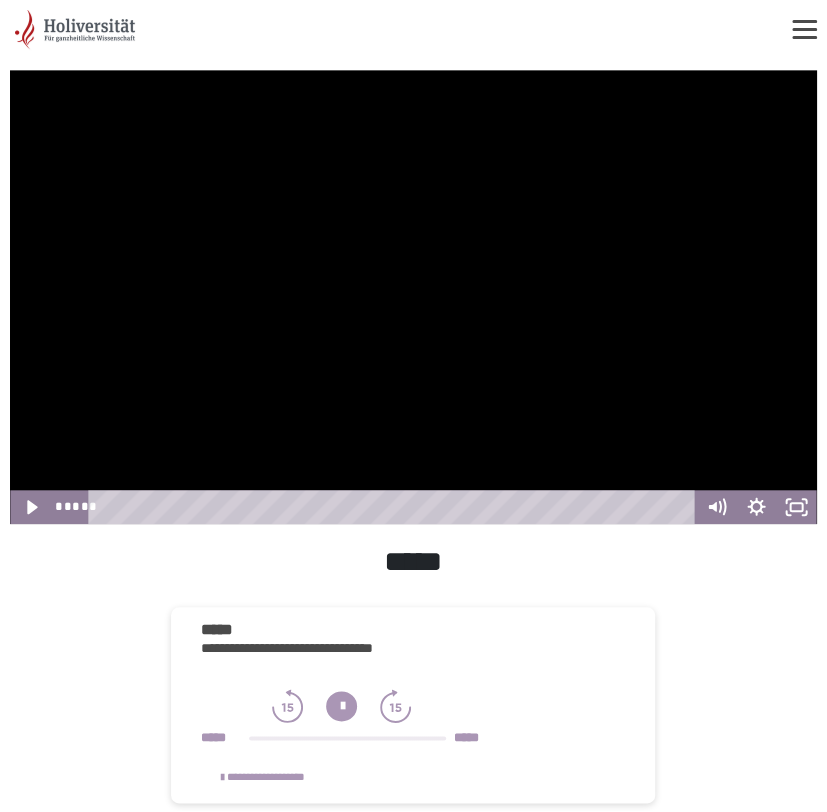 click at bounding box center [413, 297] 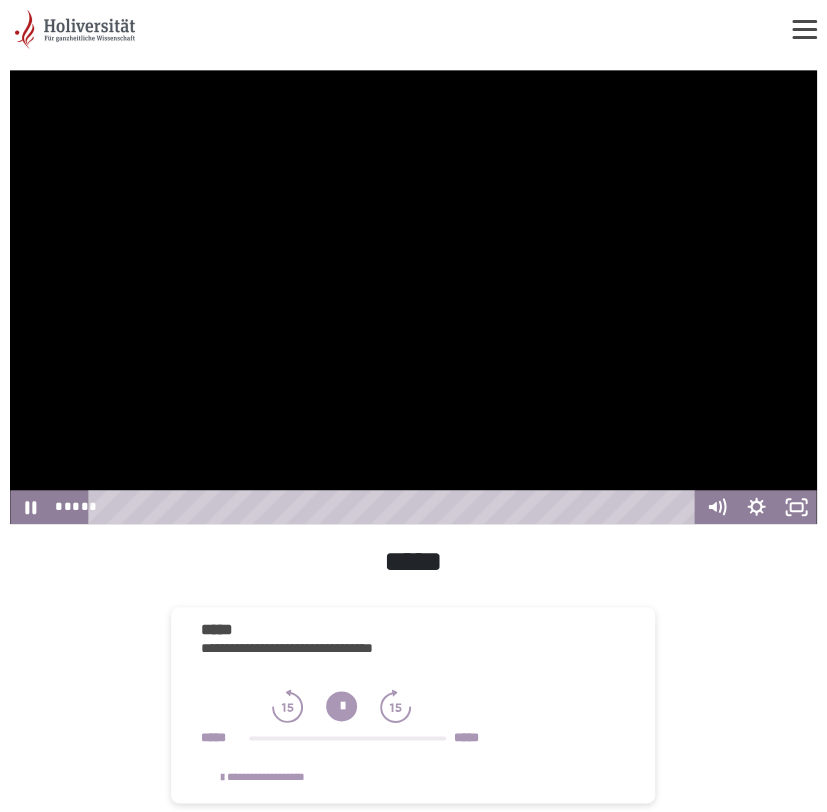 drag, startPoint x: 495, startPoint y: 289, endPoint x: 660, endPoint y: 390, distance: 193.45801 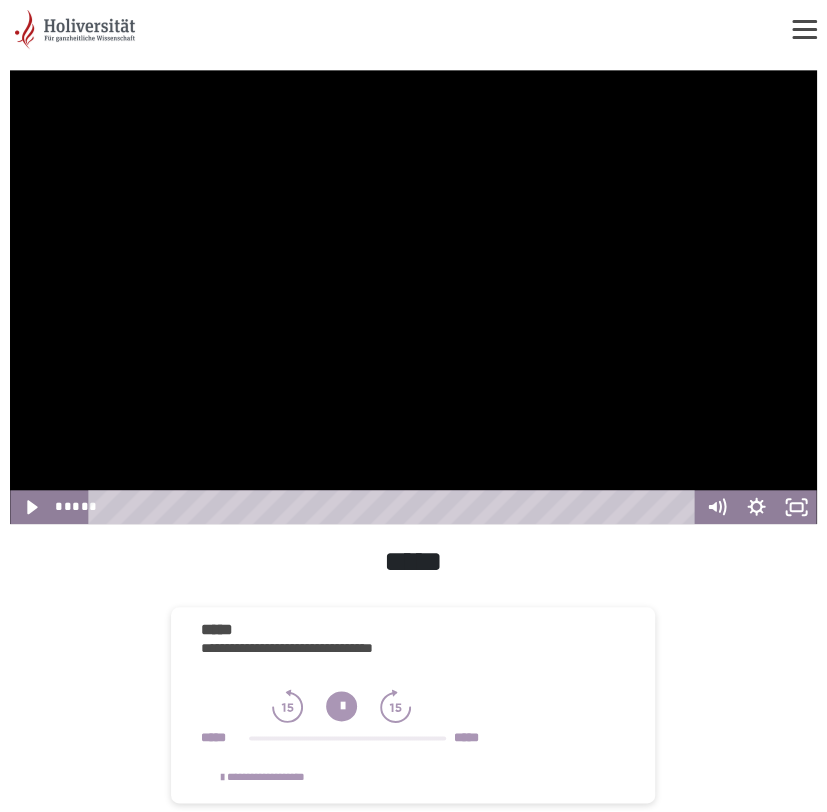 click at bounding box center [413, 297] 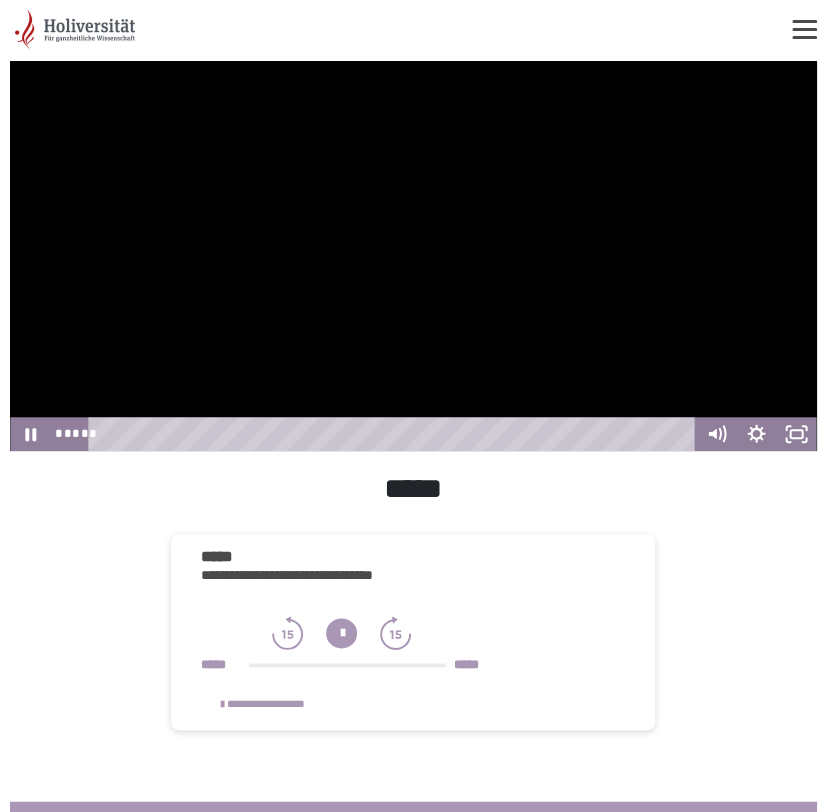 scroll, scrollTop: 159, scrollLeft: 0, axis: vertical 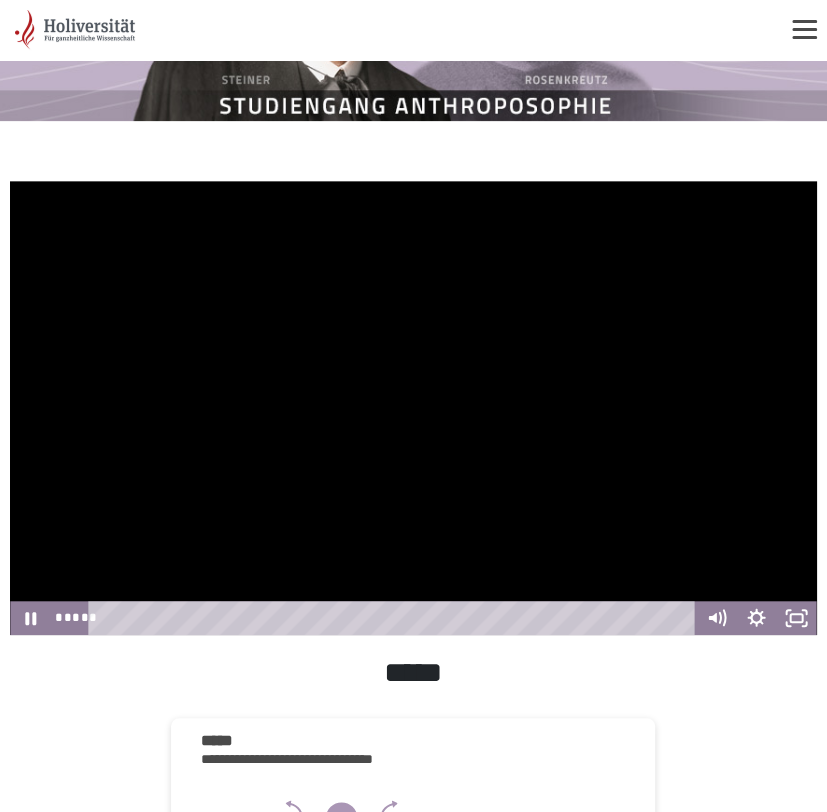 click at bounding box center (413, 408) 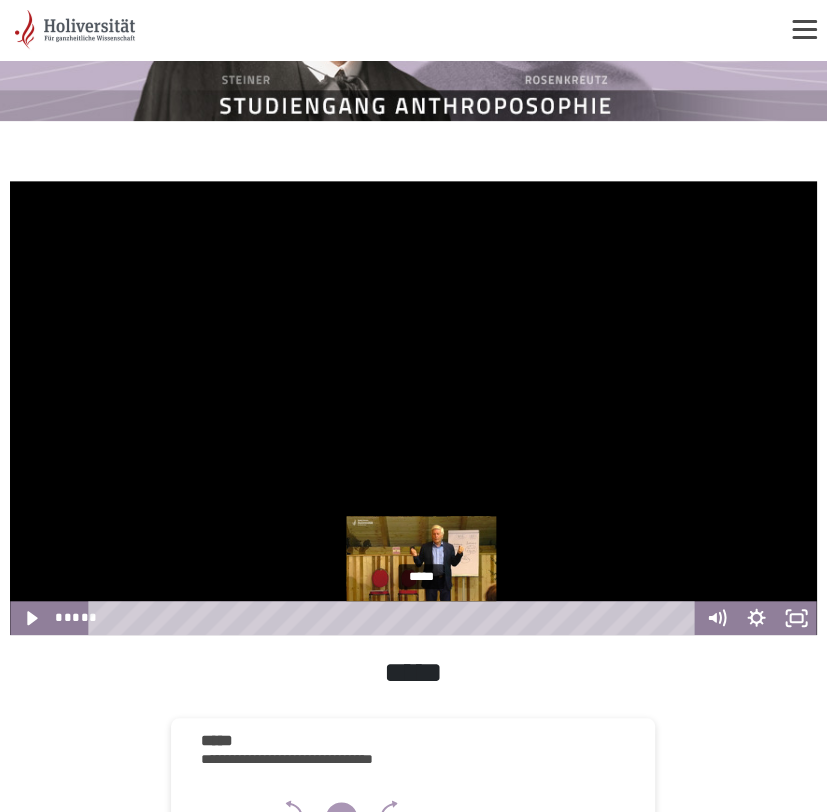 click at bounding box center [423, 617] 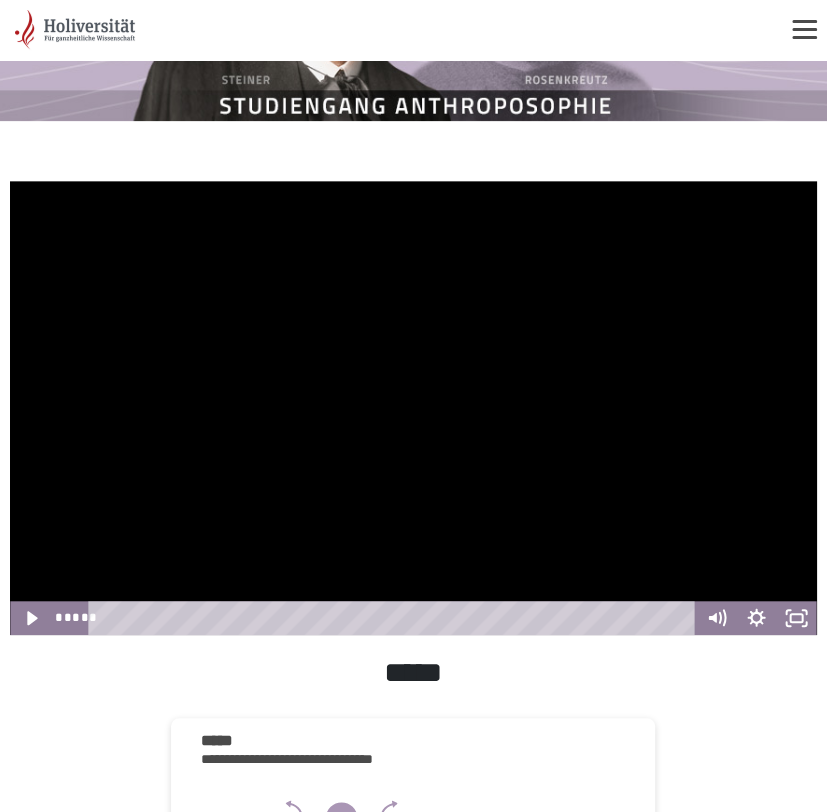 click at bounding box center (413, 408) 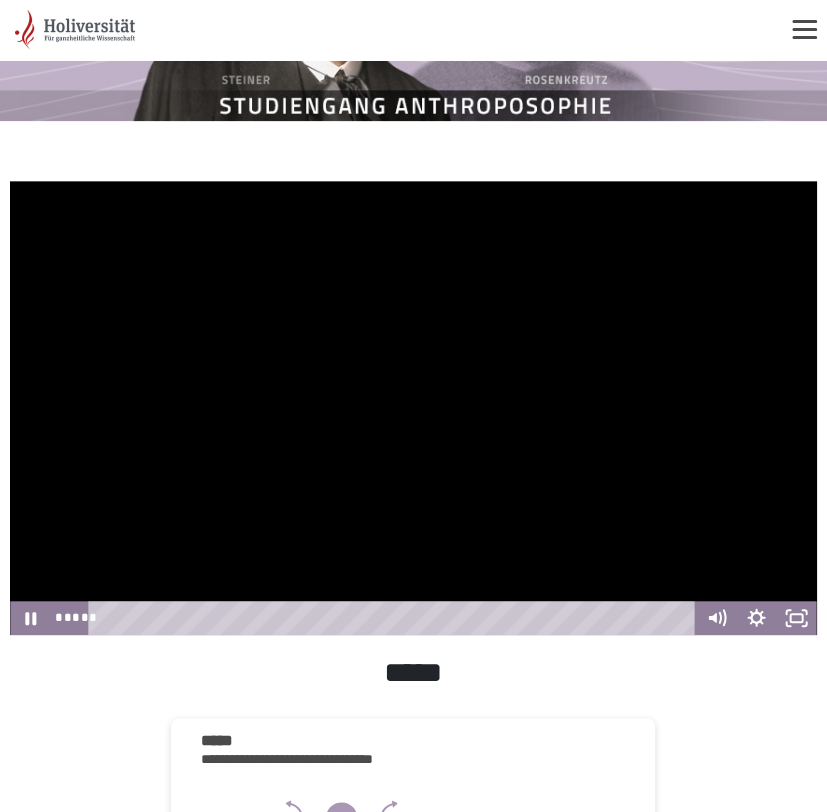 click at bounding box center (413, 408) 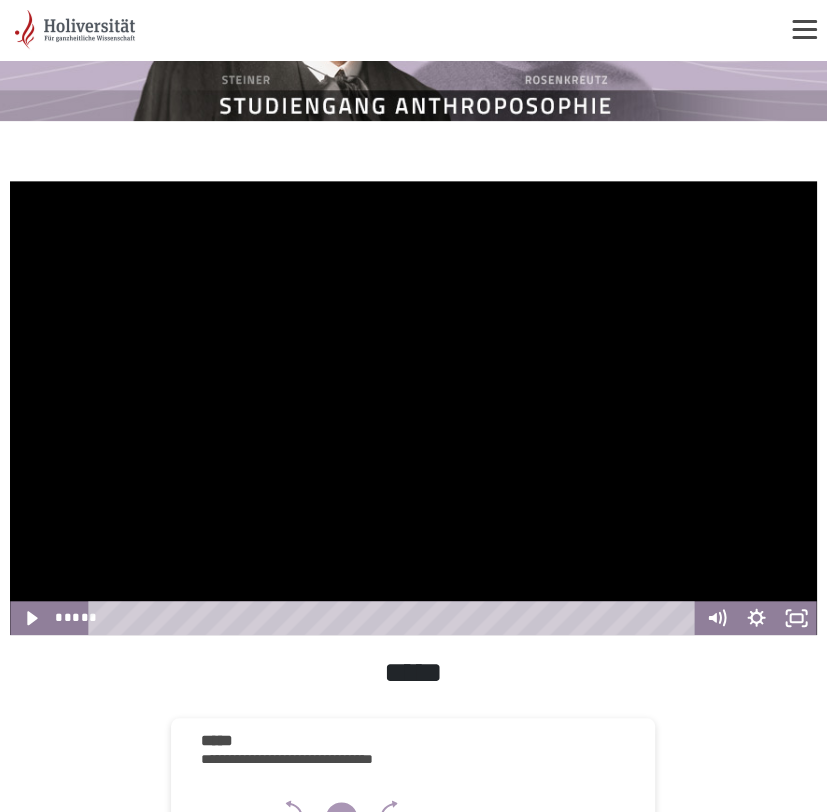 click at bounding box center [413, 408] 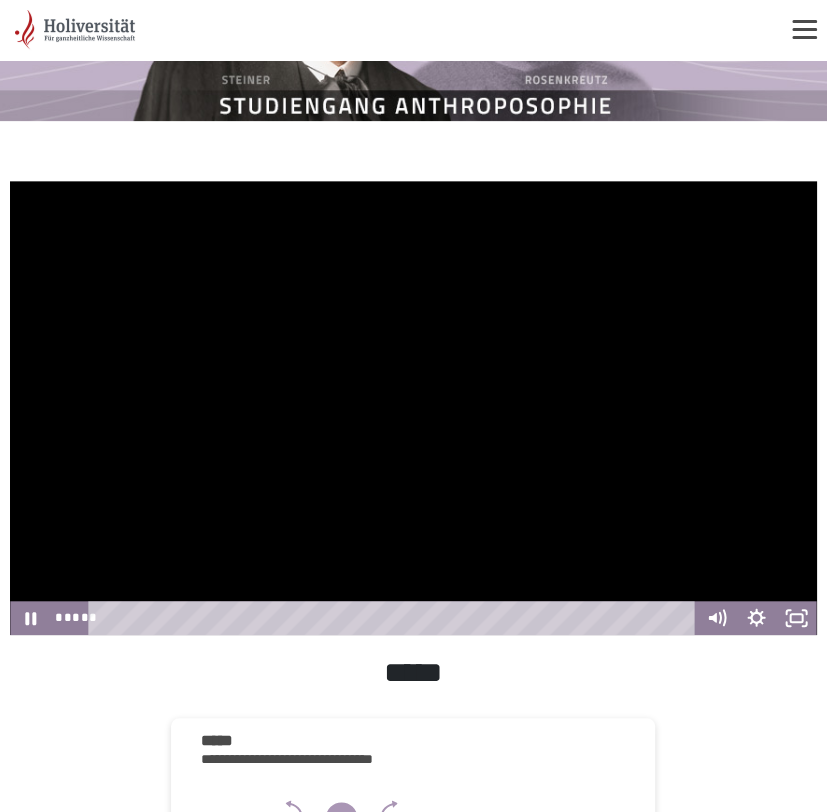 click at bounding box center [413, 408] 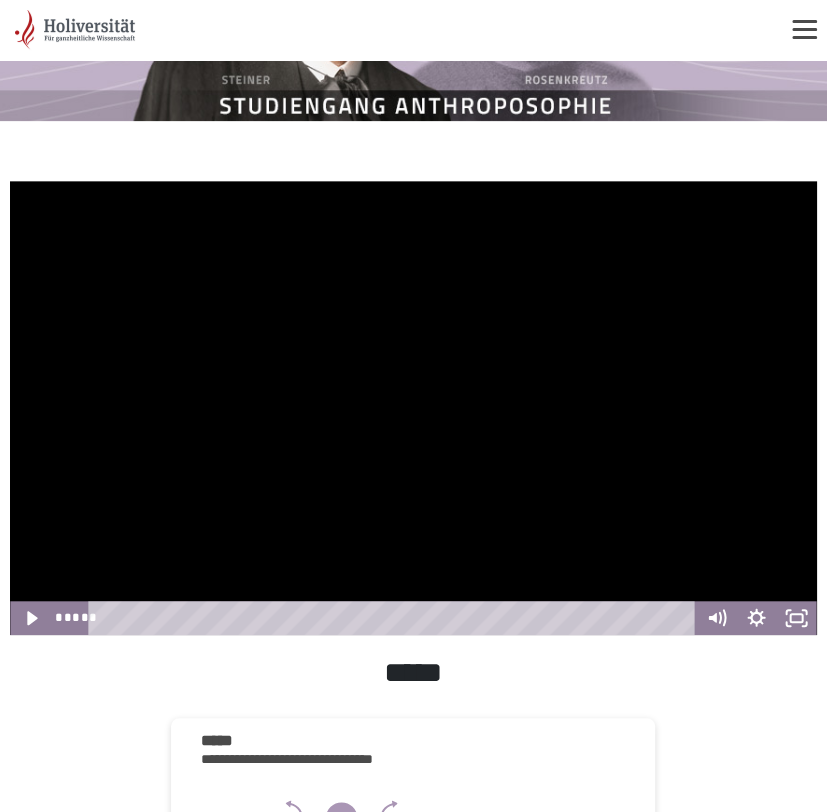 click at bounding box center [413, 408] 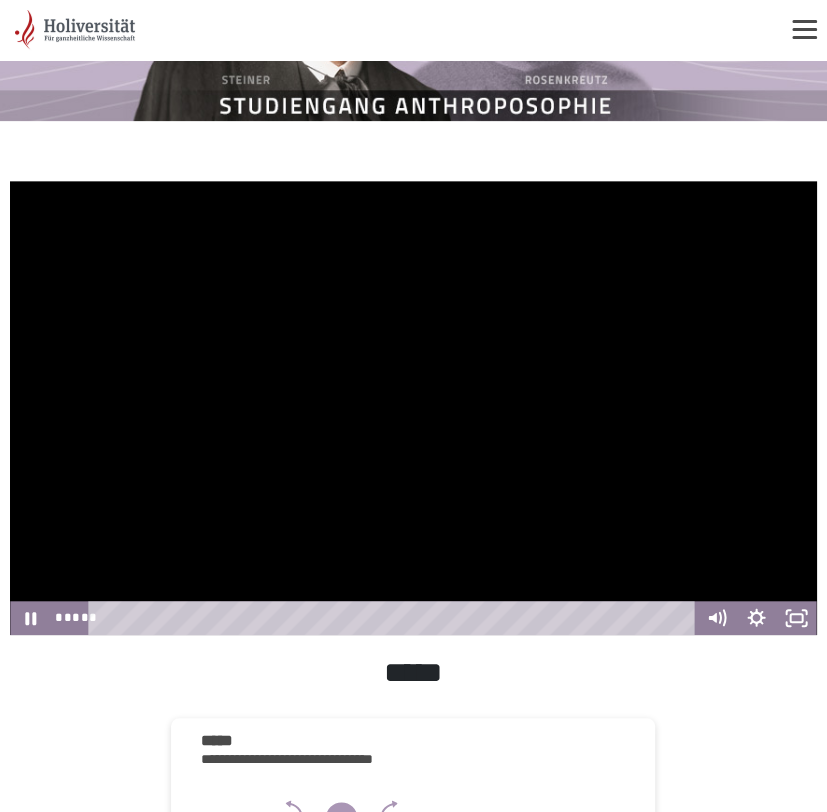 drag, startPoint x: 521, startPoint y: 357, endPoint x: 565, endPoint y: 372, distance: 46.486557 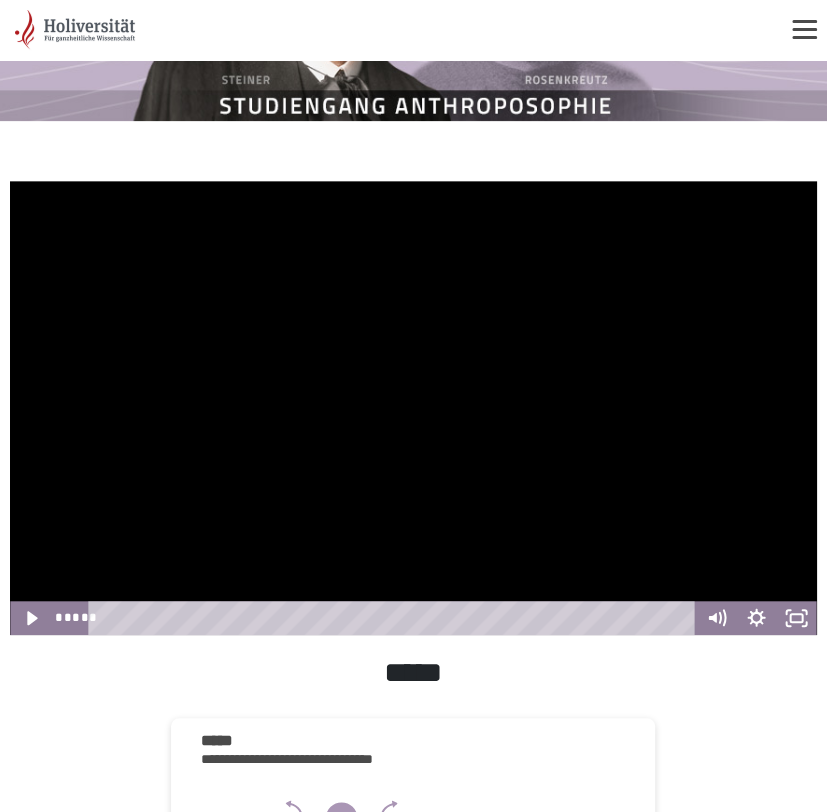 click at bounding box center (413, 408) 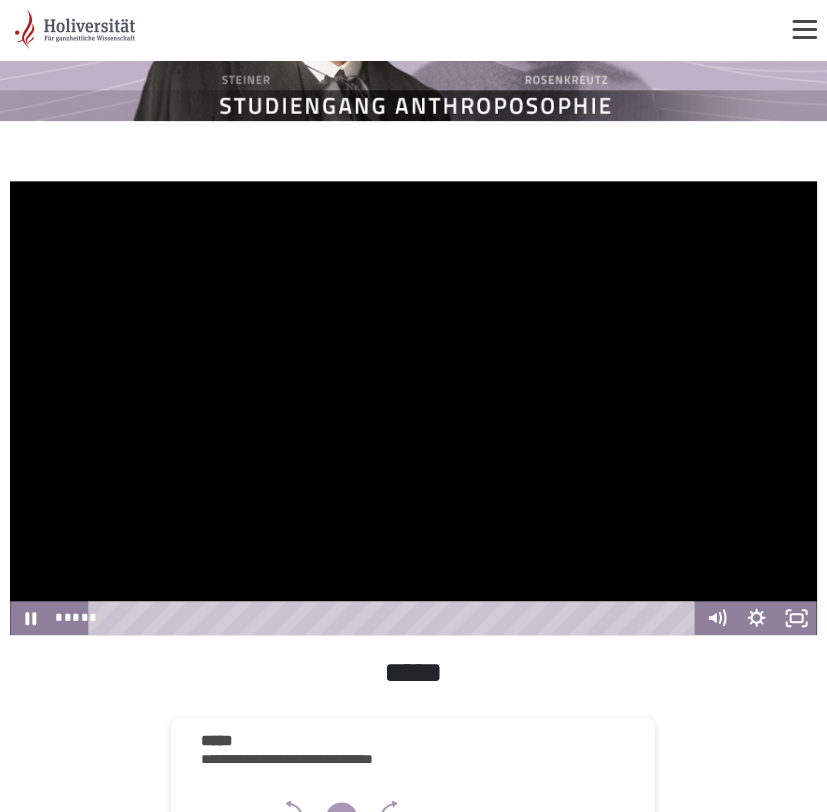 drag, startPoint x: 364, startPoint y: 336, endPoint x: 721, endPoint y: 450, distance: 374.75992 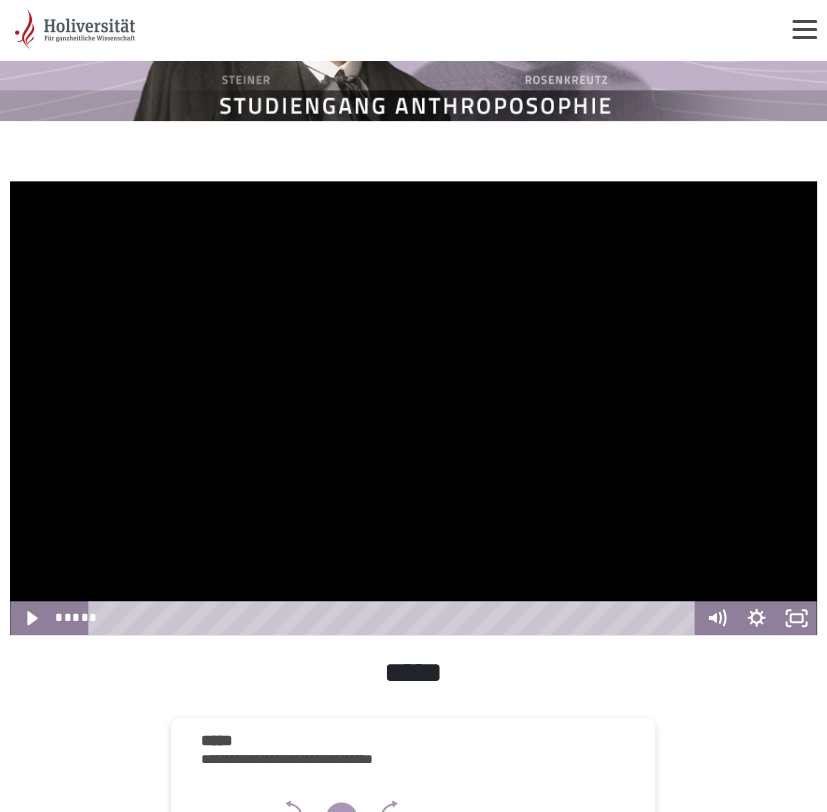 click at bounding box center (413, 408) 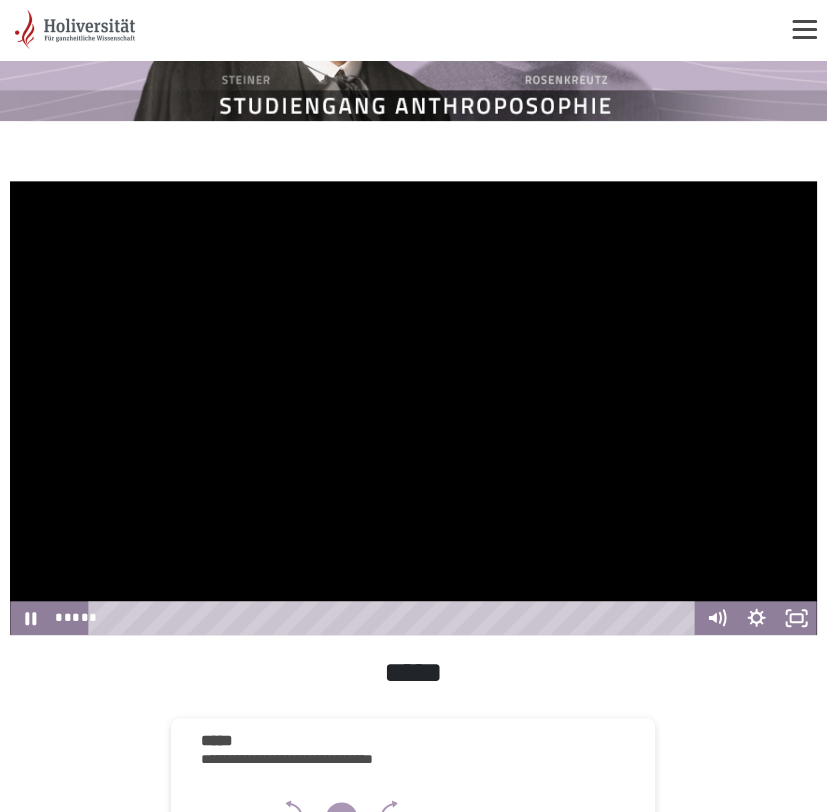 drag, startPoint x: 473, startPoint y: 300, endPoint x: 706, endPoint y: 413, distance: 258.9556 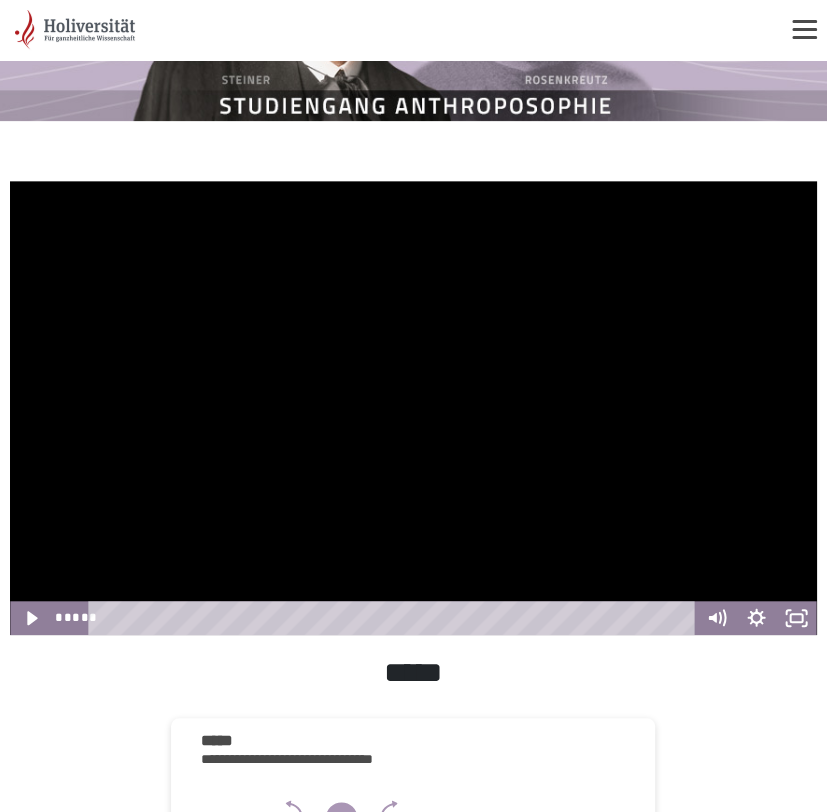 click at bounding box center [413, 408] 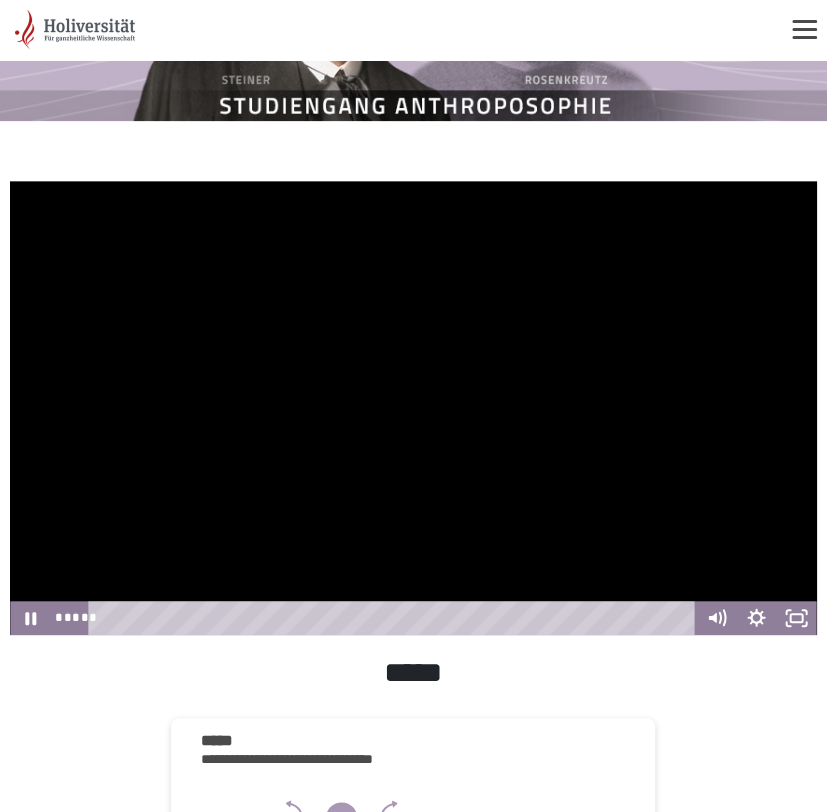 click at bounding box center [413, 408] 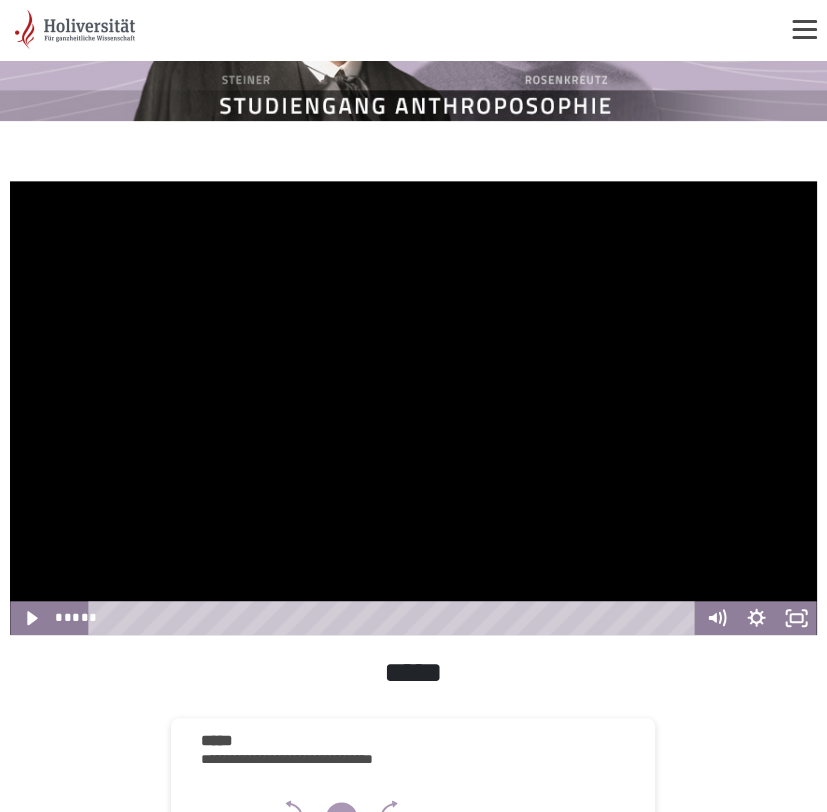 click at bounding box center [413, 408] 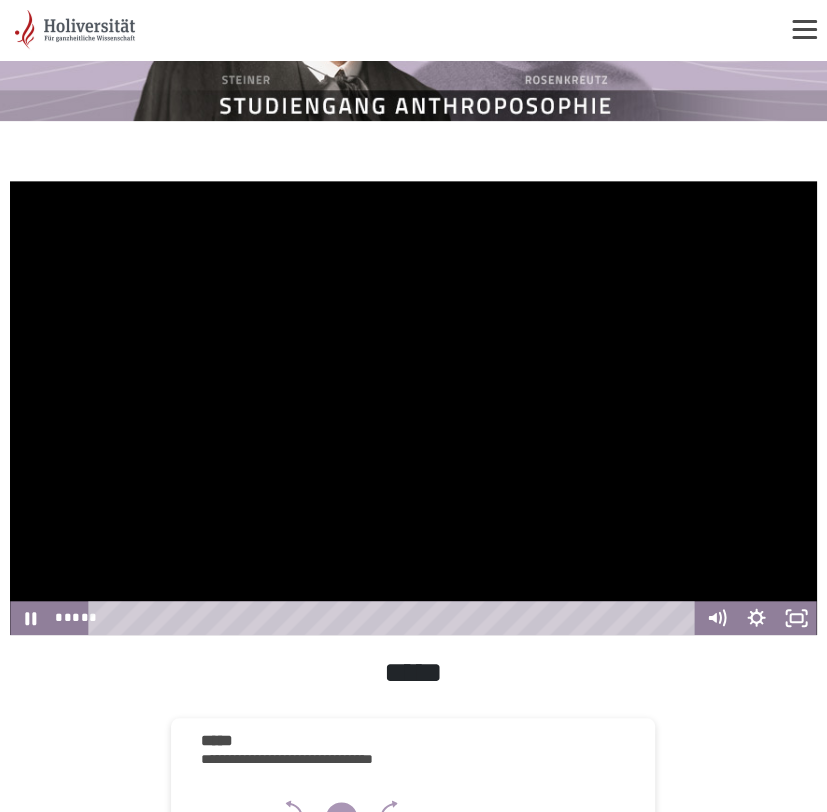 click at bounding box center (413, 408) 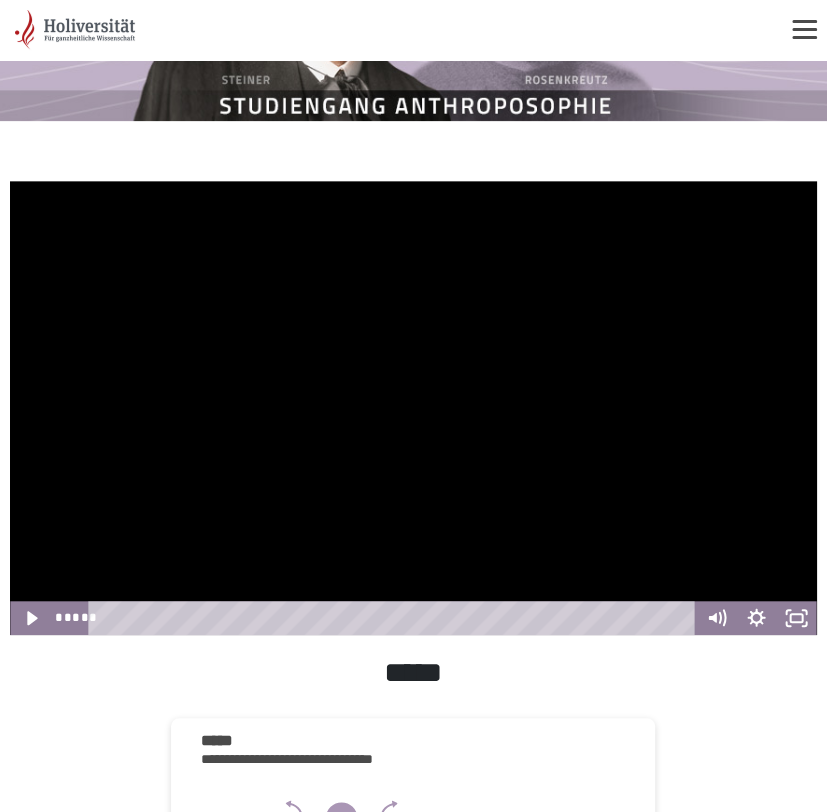click at bounding box center [413, 408] 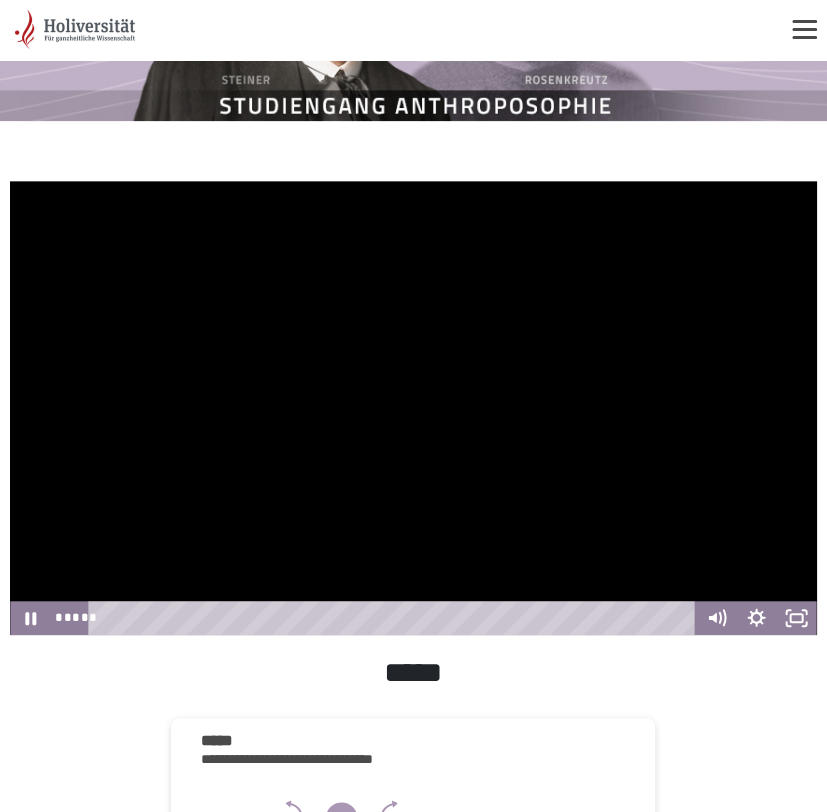 drag, startPoint x: 562, startPoint y: 393, endPoint x: 606, endPoint y: 404, distance: 45.35416 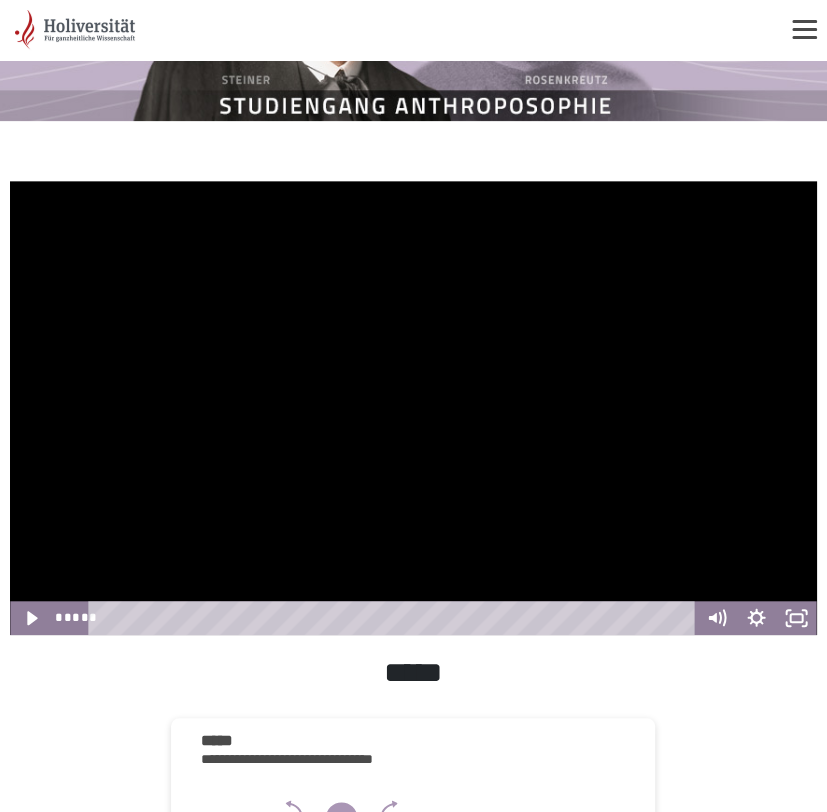 click at bounding box center (413, 408) 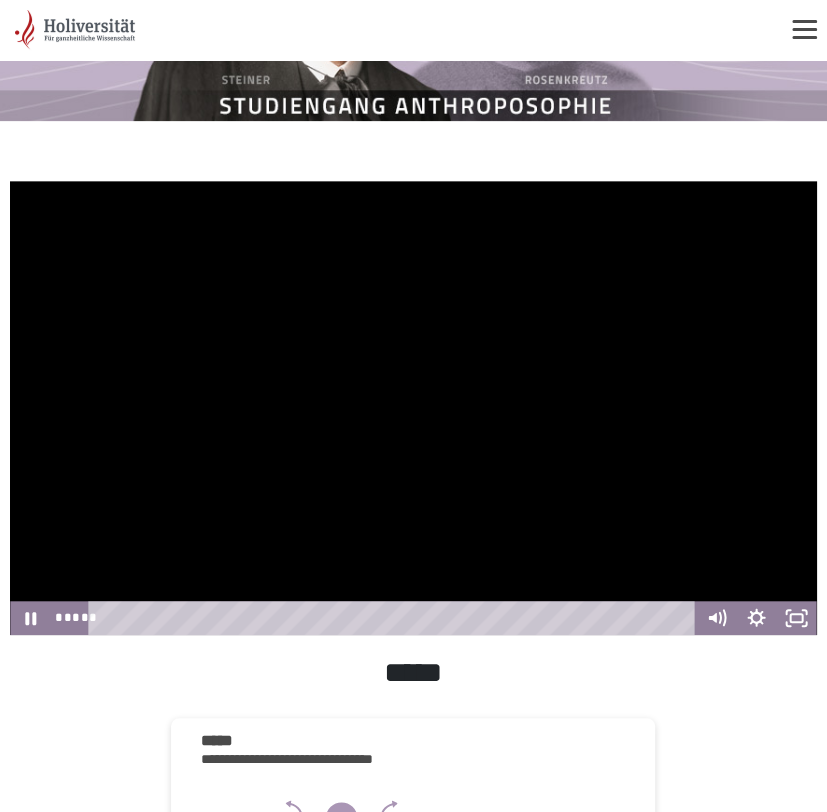 click at bounding box center (413, 408) 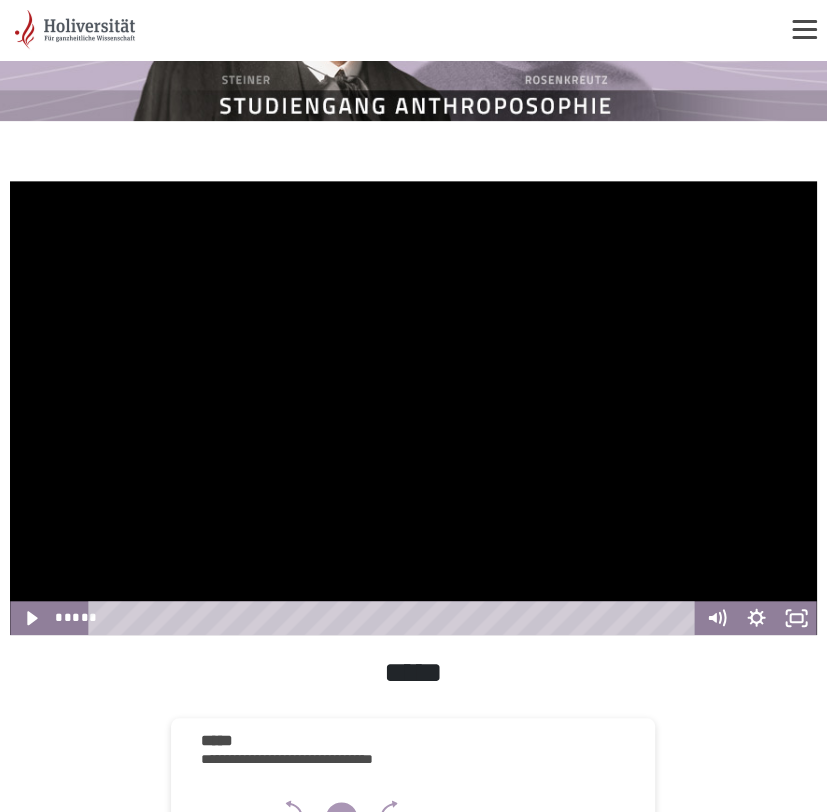 click at bounding box center (413, 408) 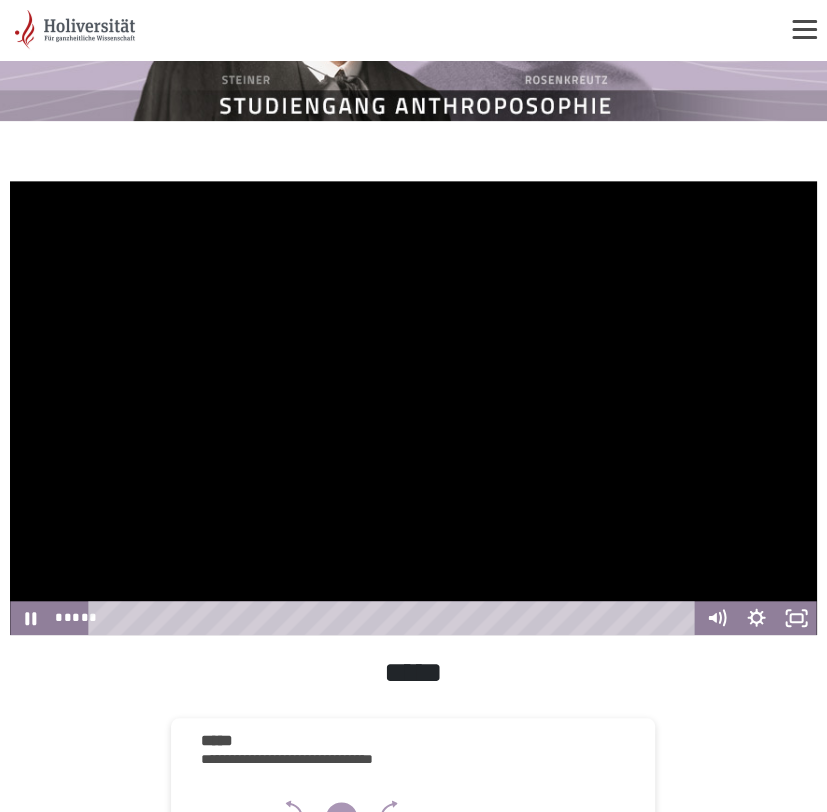 drag, startPoint x: 345, startPoint y: 346, endPoint x: 358, endPoint y: 347, distance: 13.038404 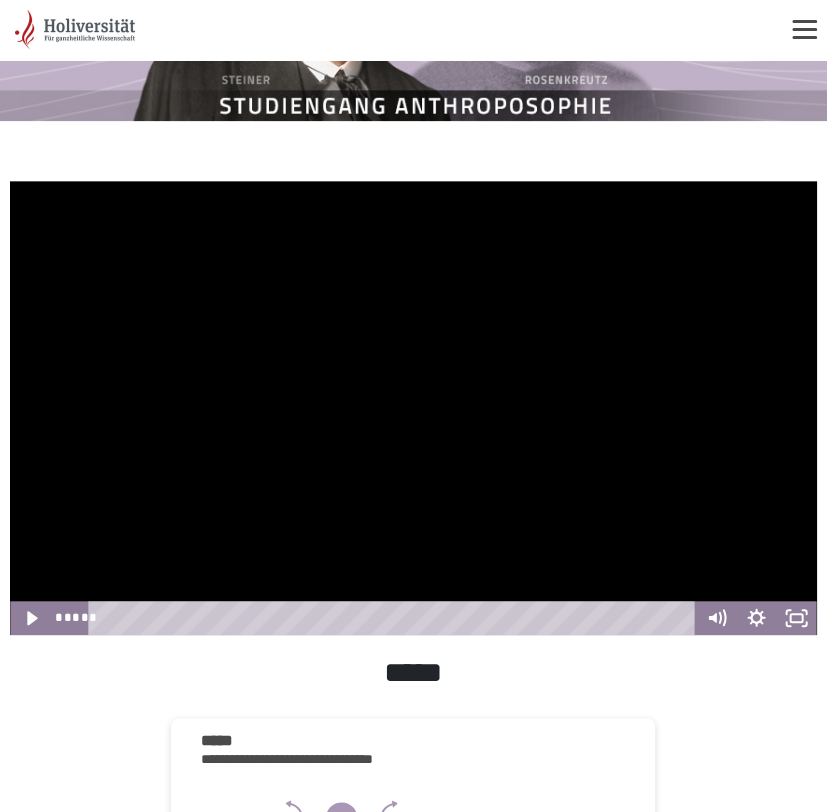 click at bounding box center (413, 408) 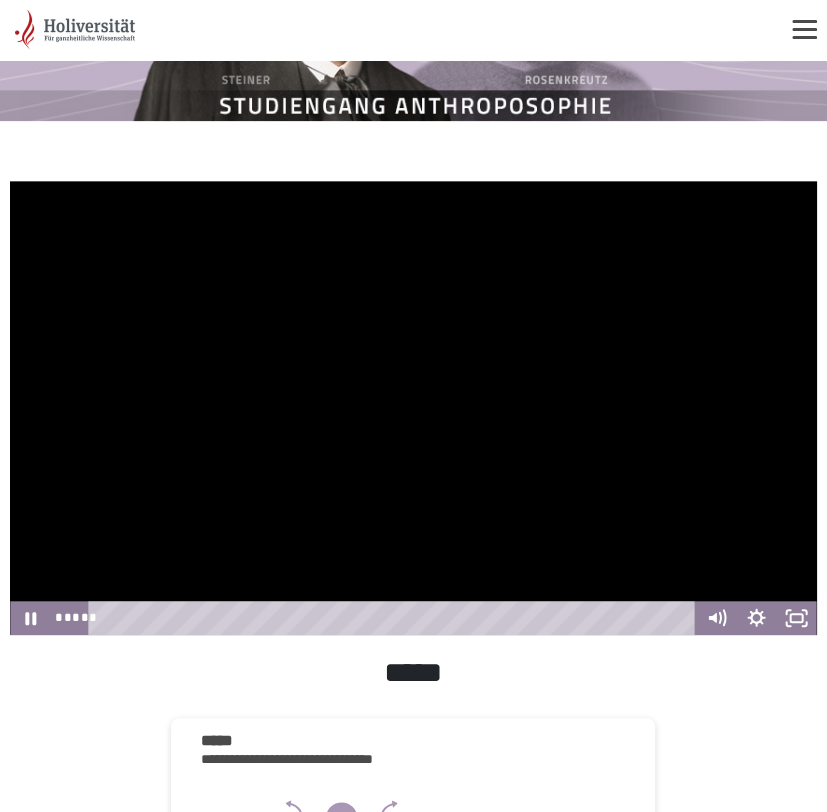 click at bounding box center [413, 408] 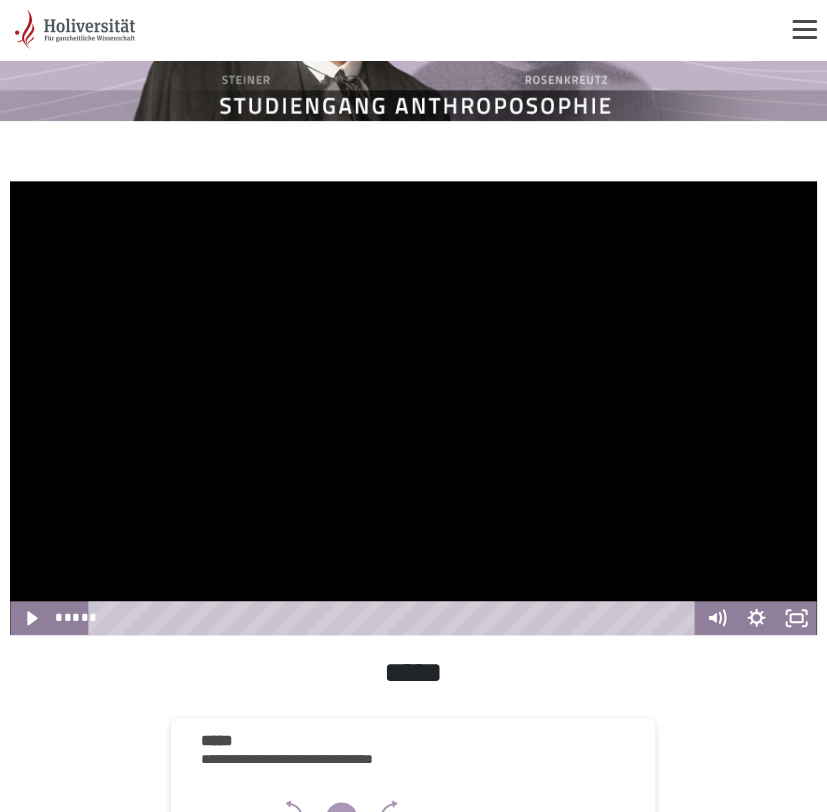 click at bounding box center (413, 408) 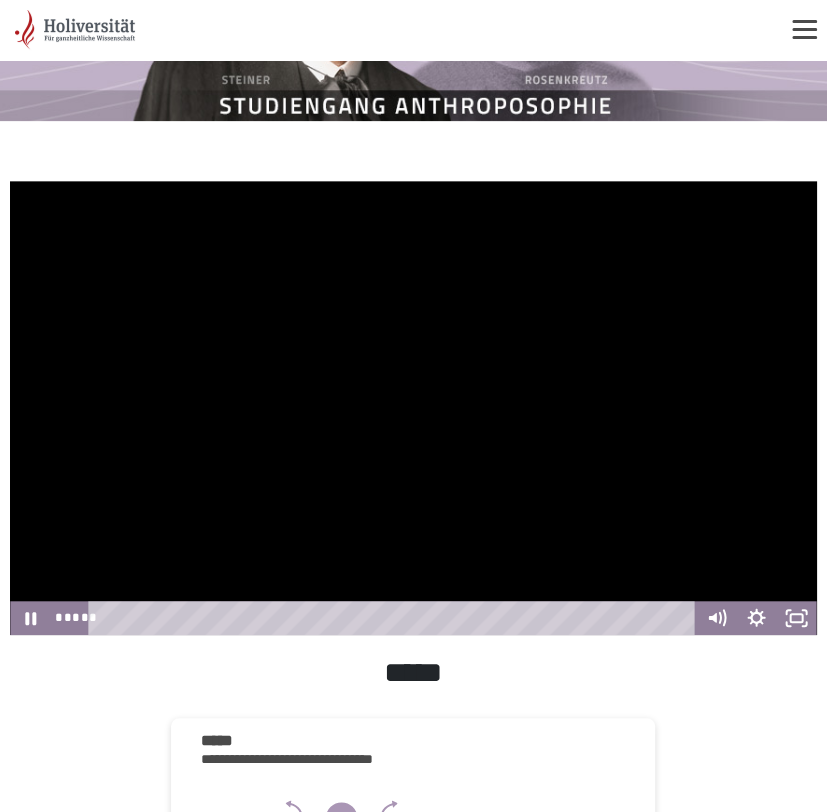 click at bounding box center (413, 408) 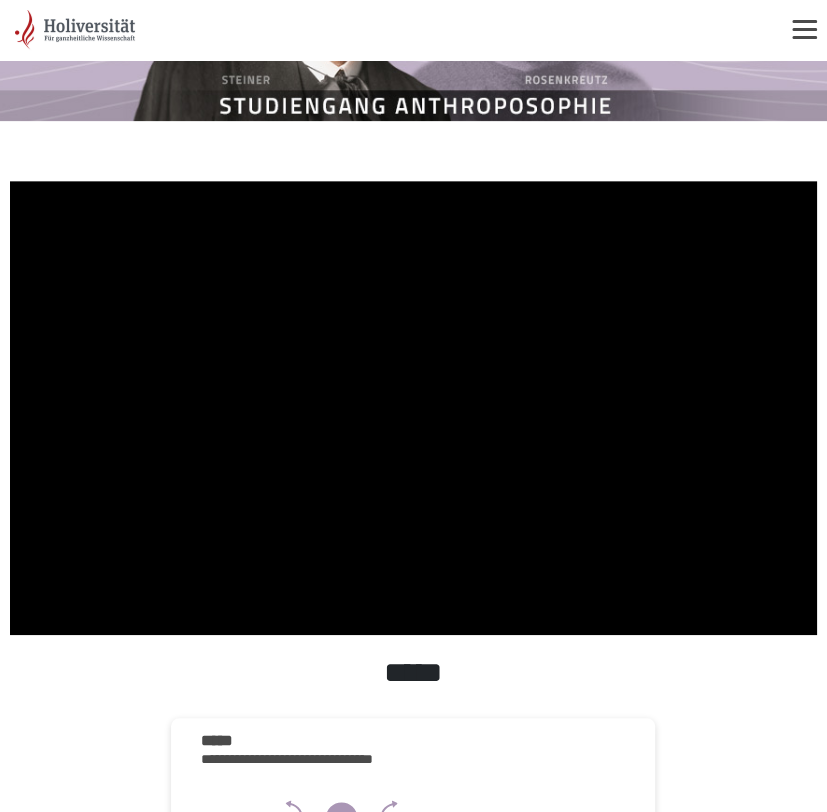 type 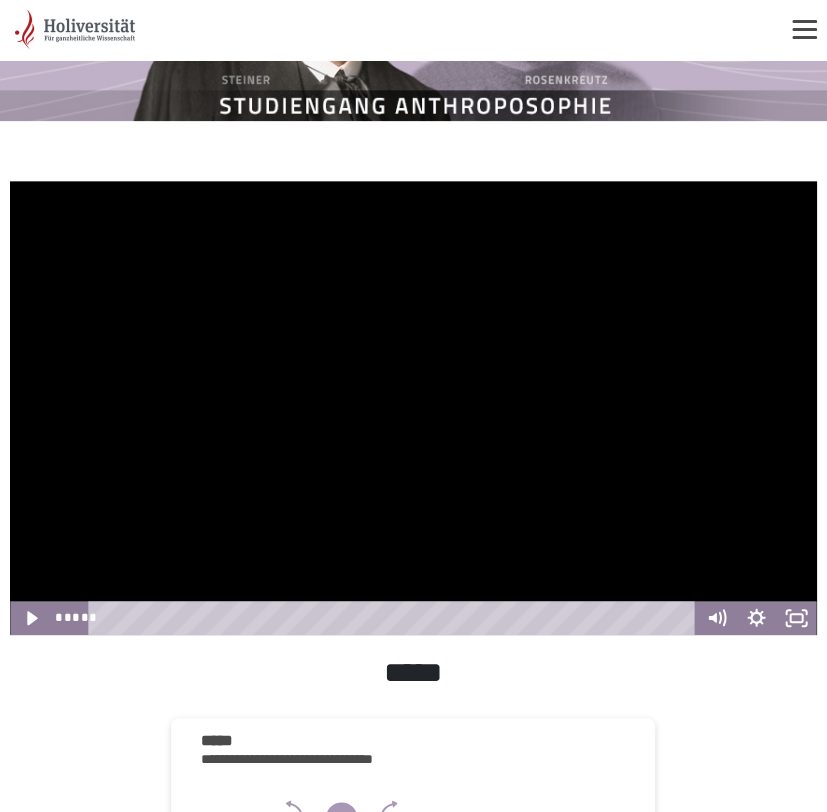 click at bounding box center (10, 181) 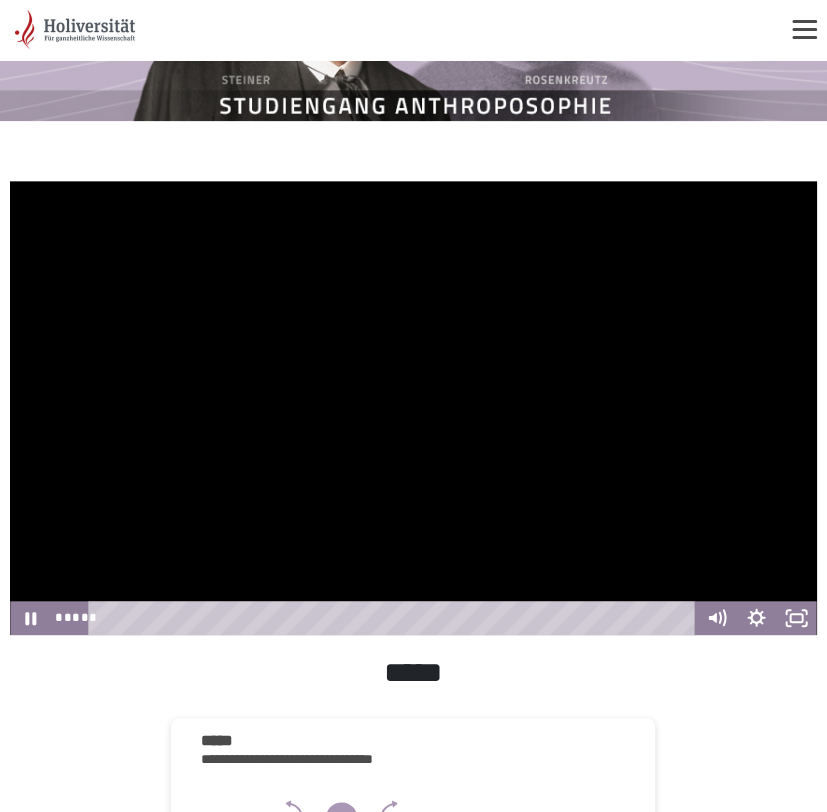 click at bounding box center (10, 181) 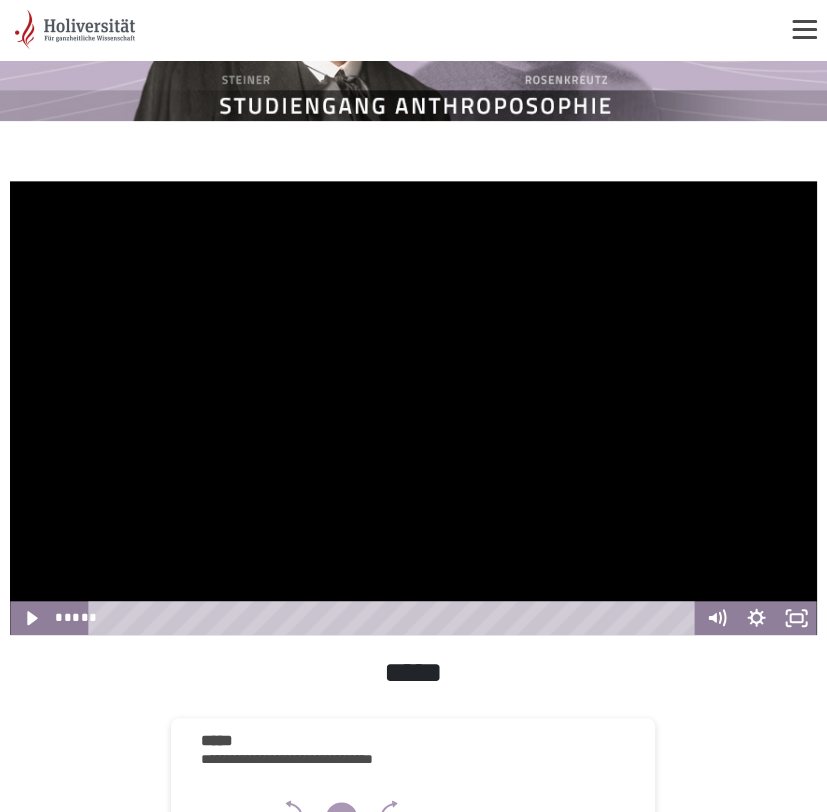 click at bounding box center [413, 408] 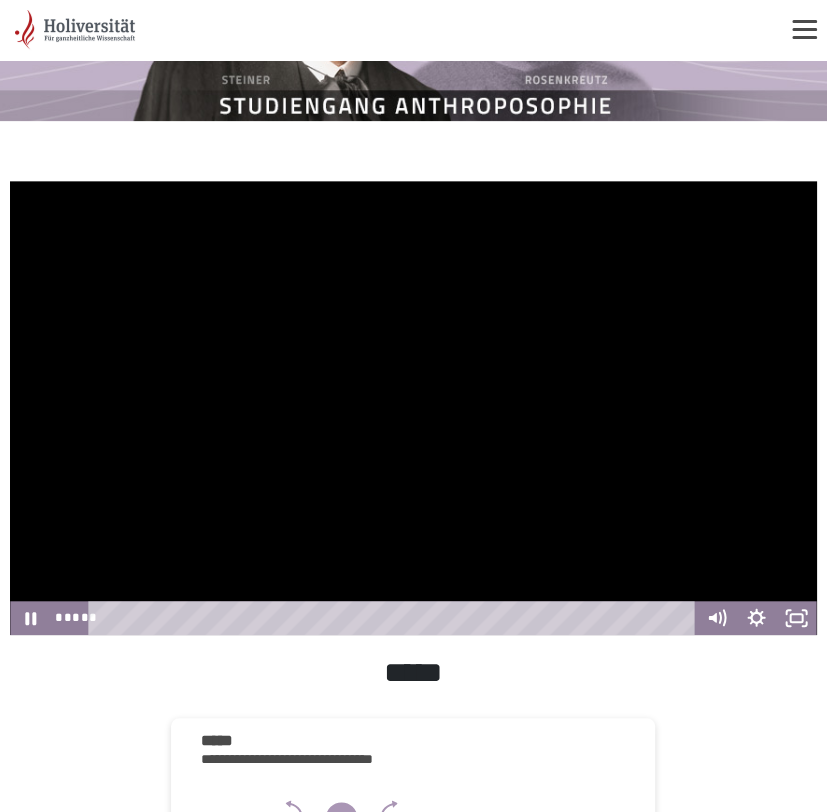 click at bounding box center [413, 408] 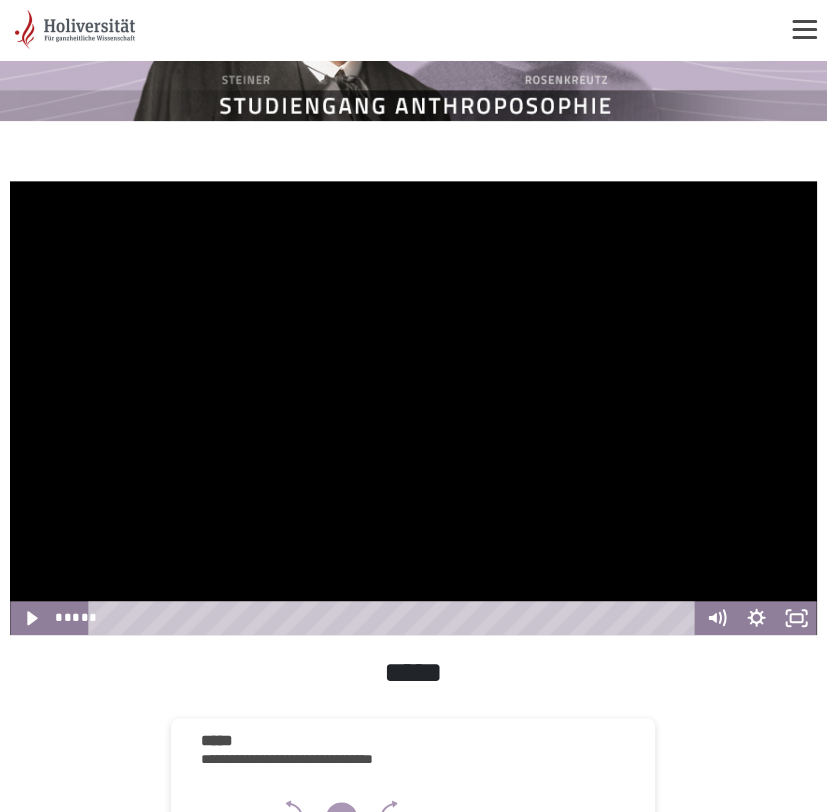 click at bounding box center (413, 408) 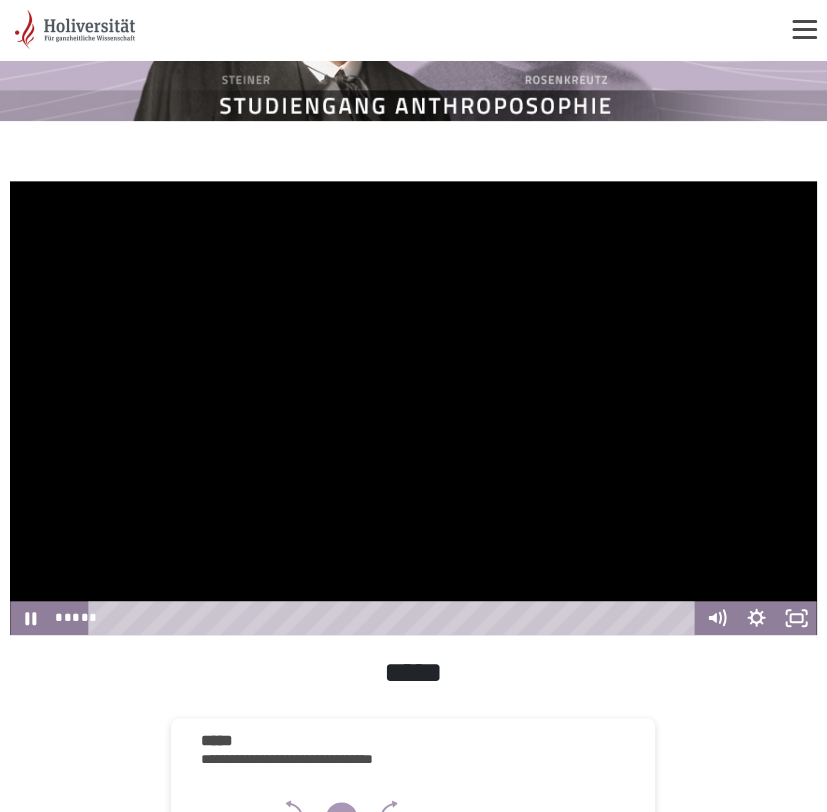 drag, startPoint x: 319, startPoint y: 339, endPoint x: 533, endPoint y: 406, distance: 224.24316 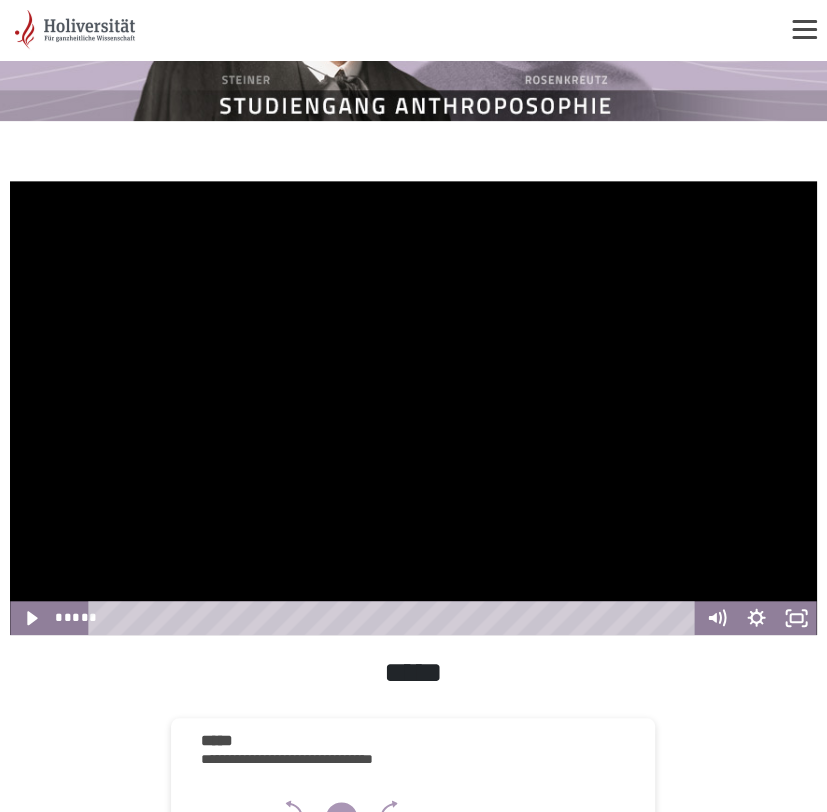 click at bounding box center (413, 408) 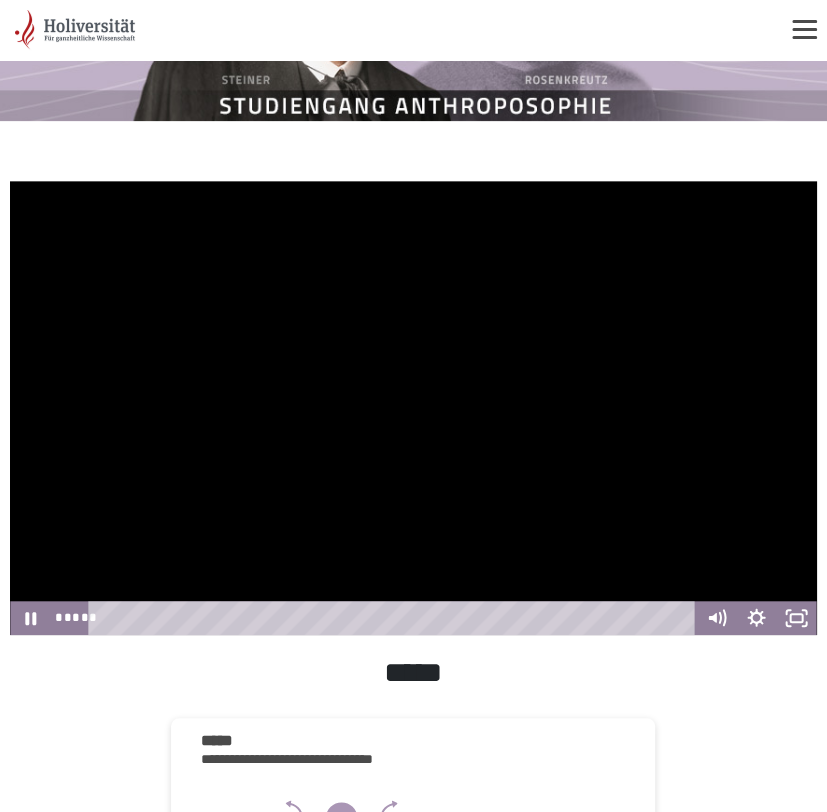 click at bounding box center [413, 408] 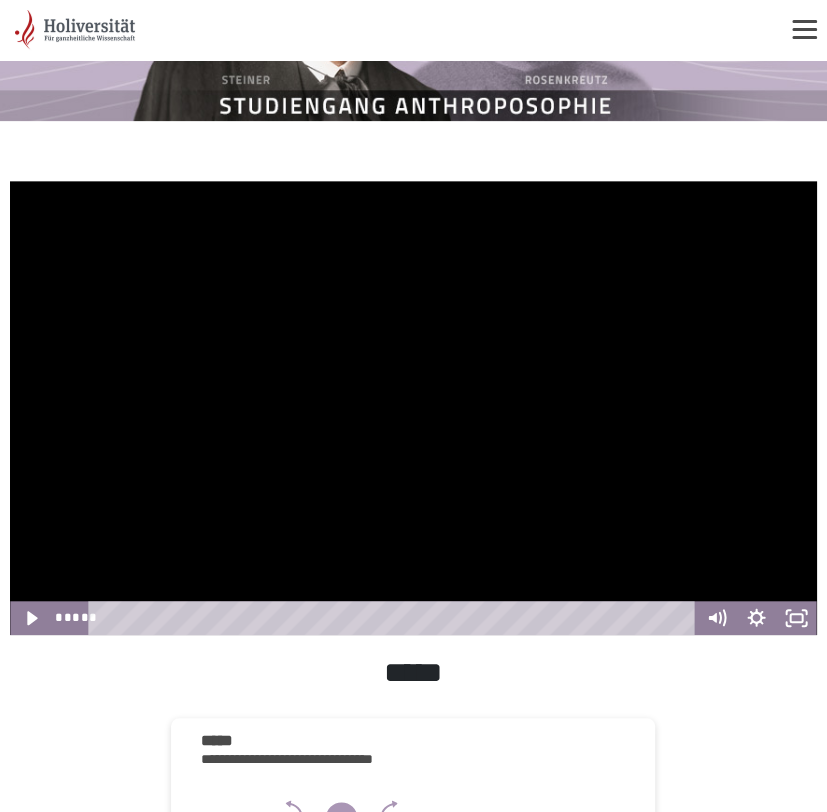 click at bounding box center (413, 408) 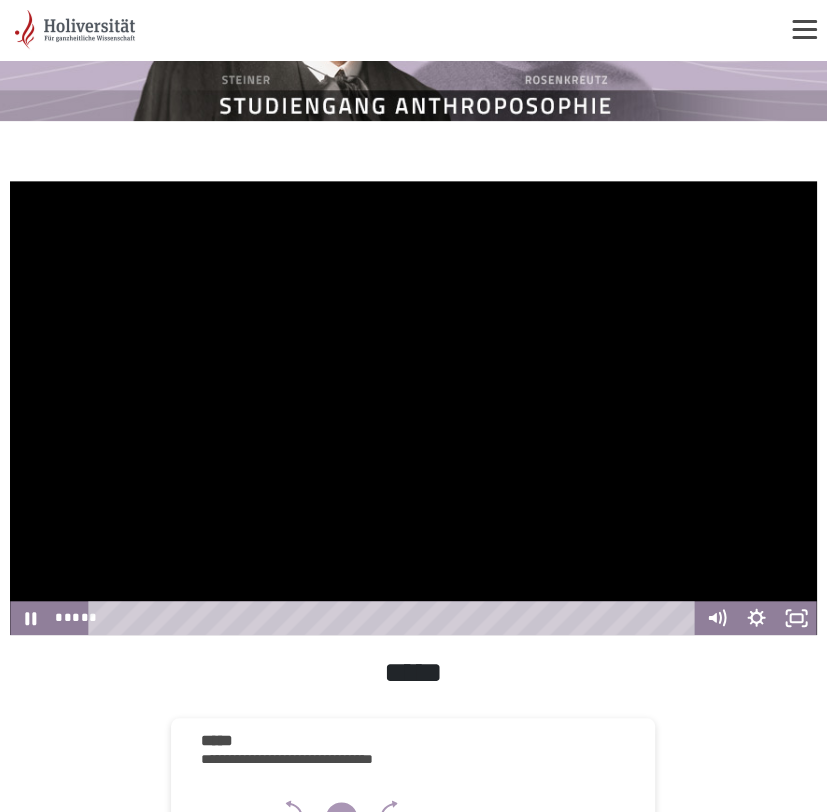 click at bounding box center [413, 408] 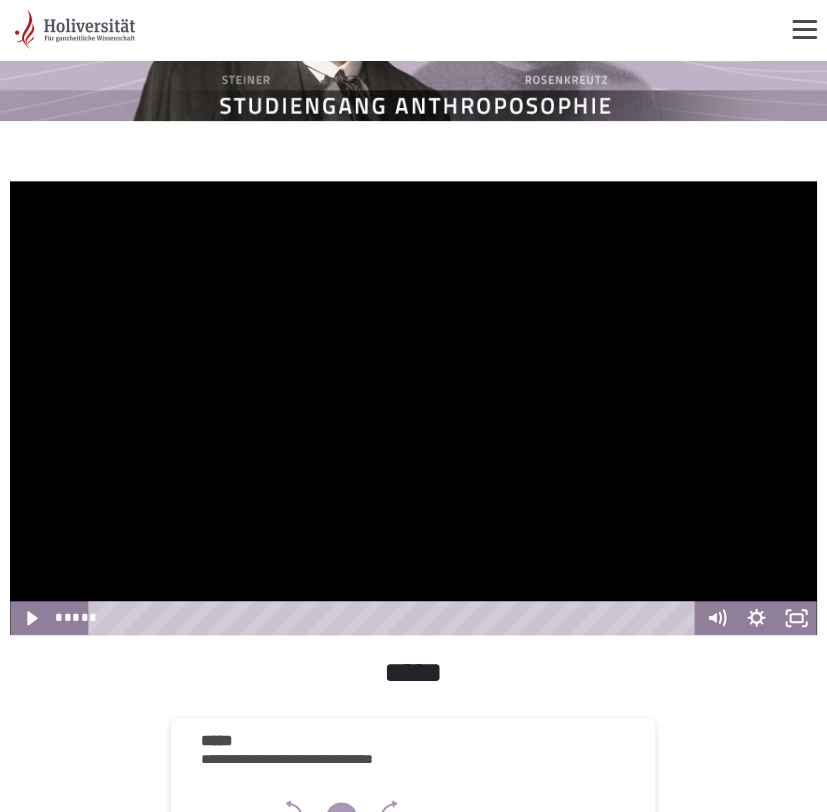 click at bounding box center (413, 408) 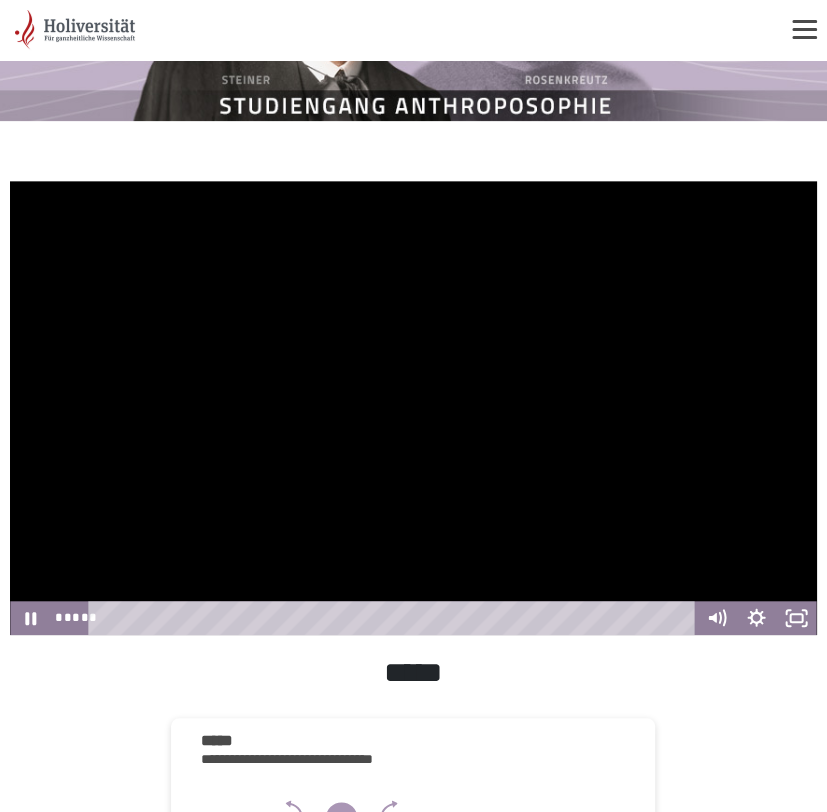 click at bounding box center (413, 408) 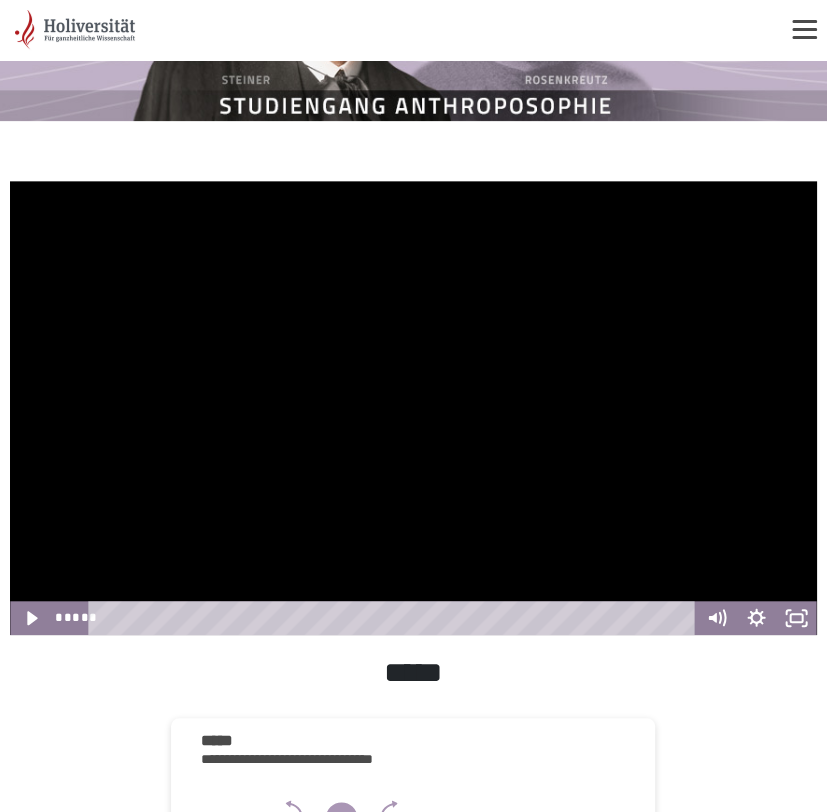 click at bounding box center (413, 408) 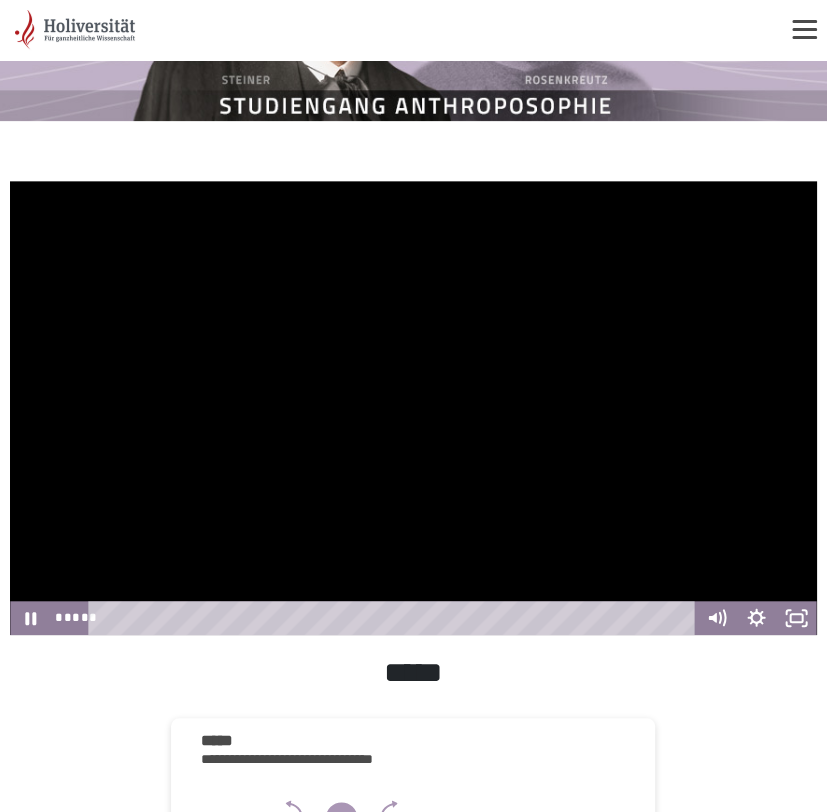click at bounding box center (413, 408) 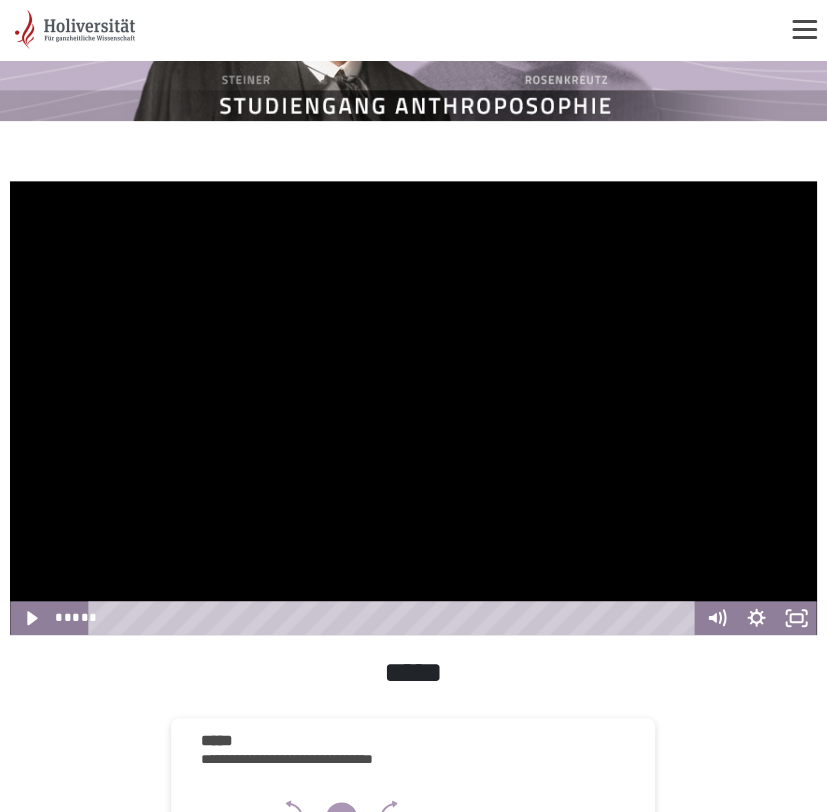 click at bounding box center (413, 408) 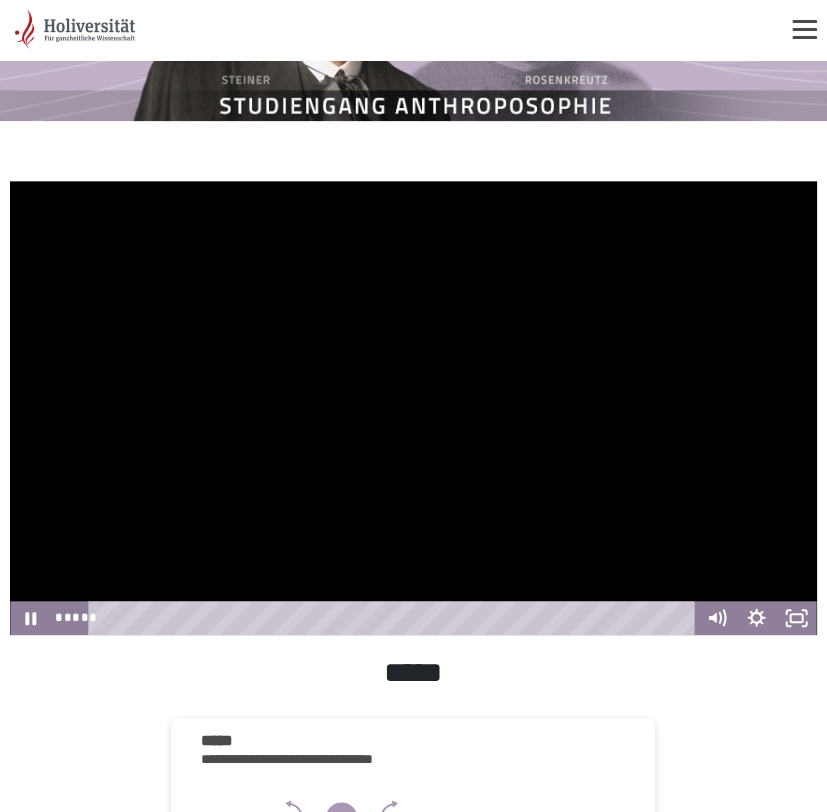 click at bounding box center [413, 408] 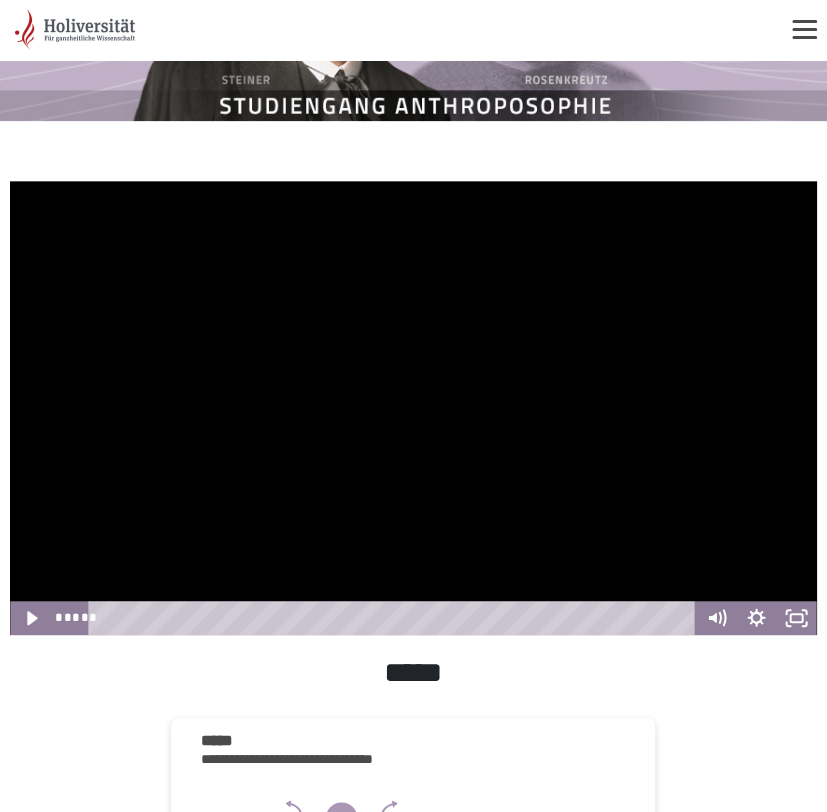 drag, startPoint x: 374, startPoint y: 415, endPoint x: 384, endPoint y: 418, distance: 10.440307 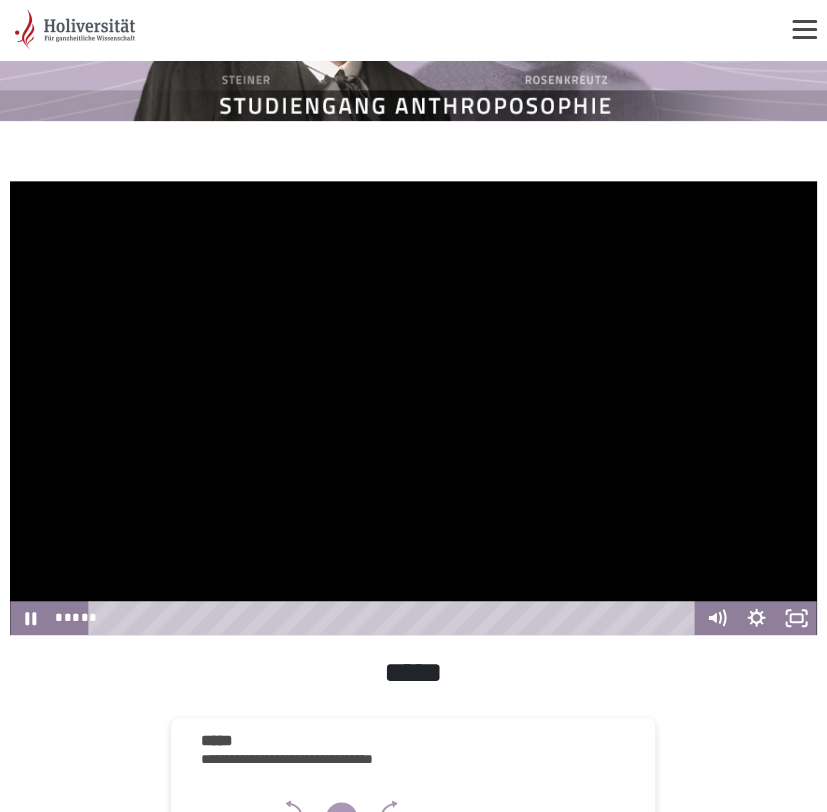 drag, startPoint x: 483, startPoint y: 304, endPoint x: 592, endPoint y: 381, distance: 133.45412 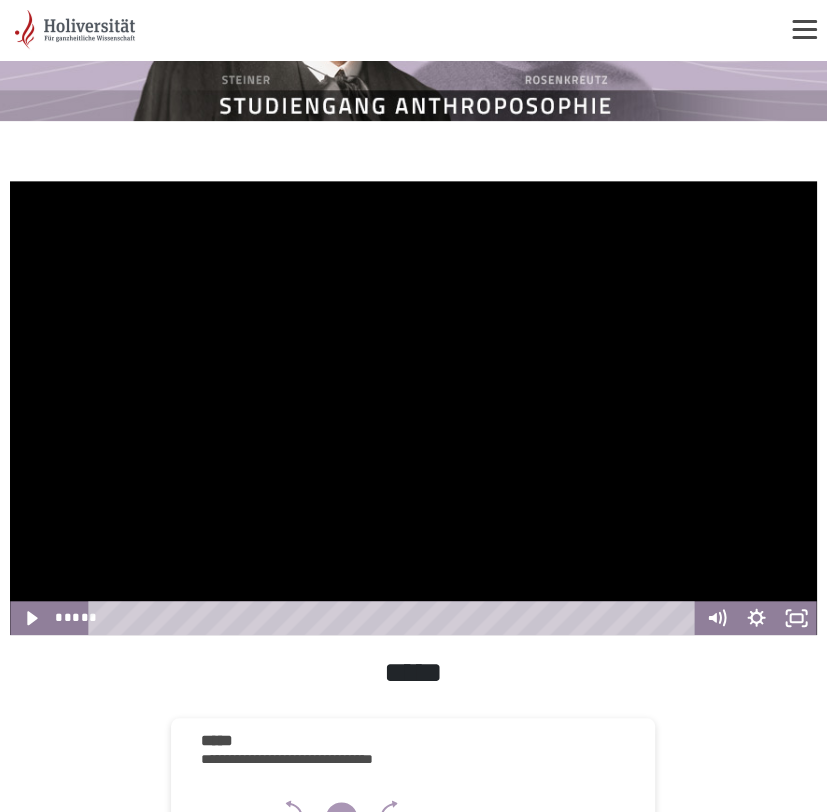 click at bounding box center [413, 408] 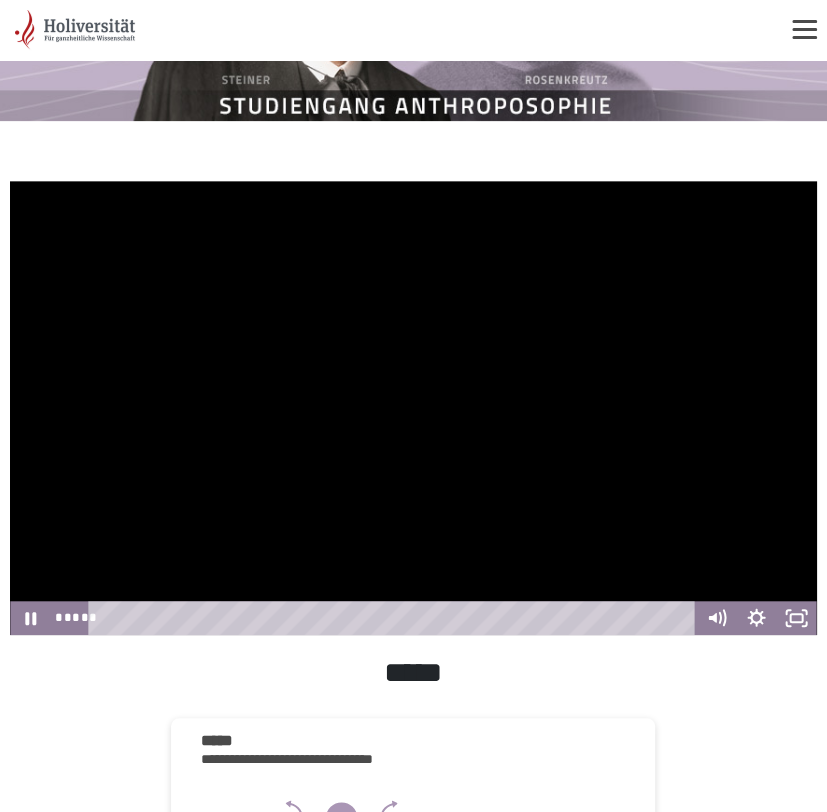 drag, startPoint x: 655, startPoint y: 397, endPoint x: 829, endPoint y: 474, distance: 190.27611 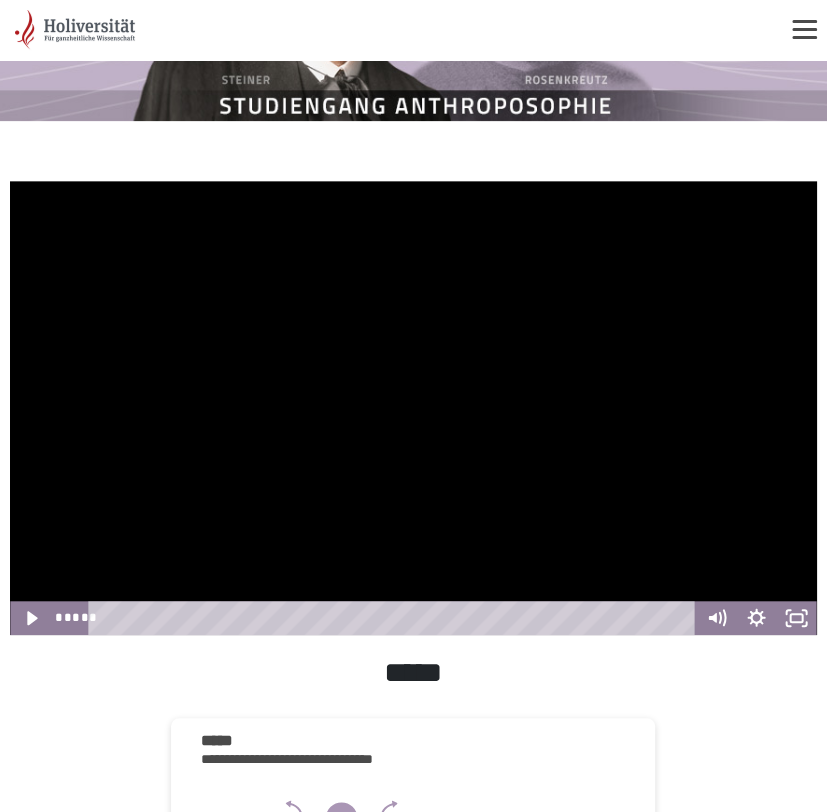 drag, startPoint x: 352, startPoint y: 261, endPoint x: 348, endPoint y: 283, distance: 22.36068 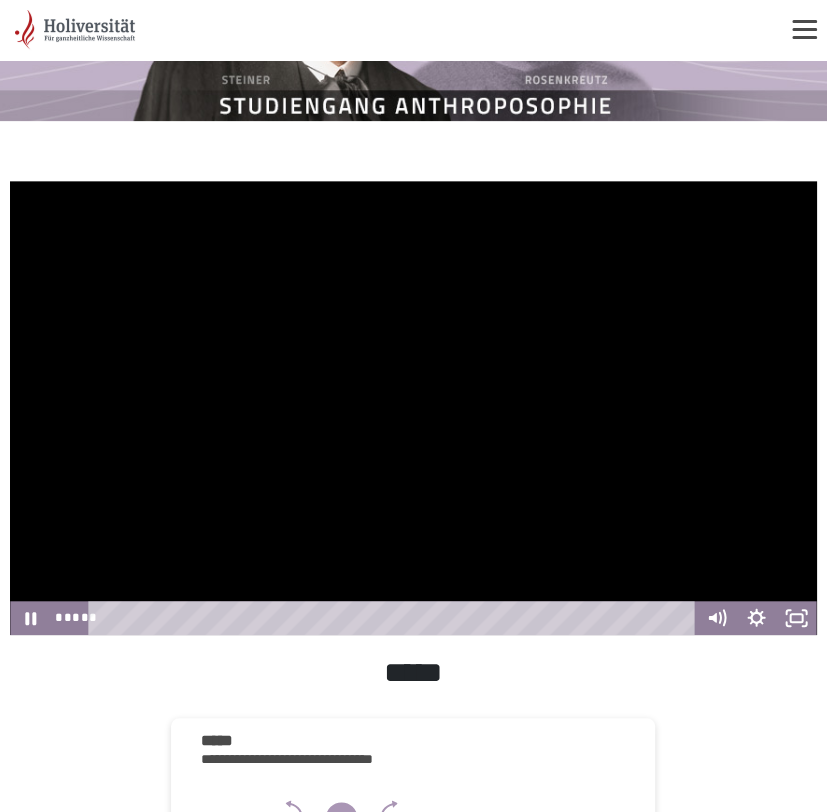 click at bounding box center [413, 408] 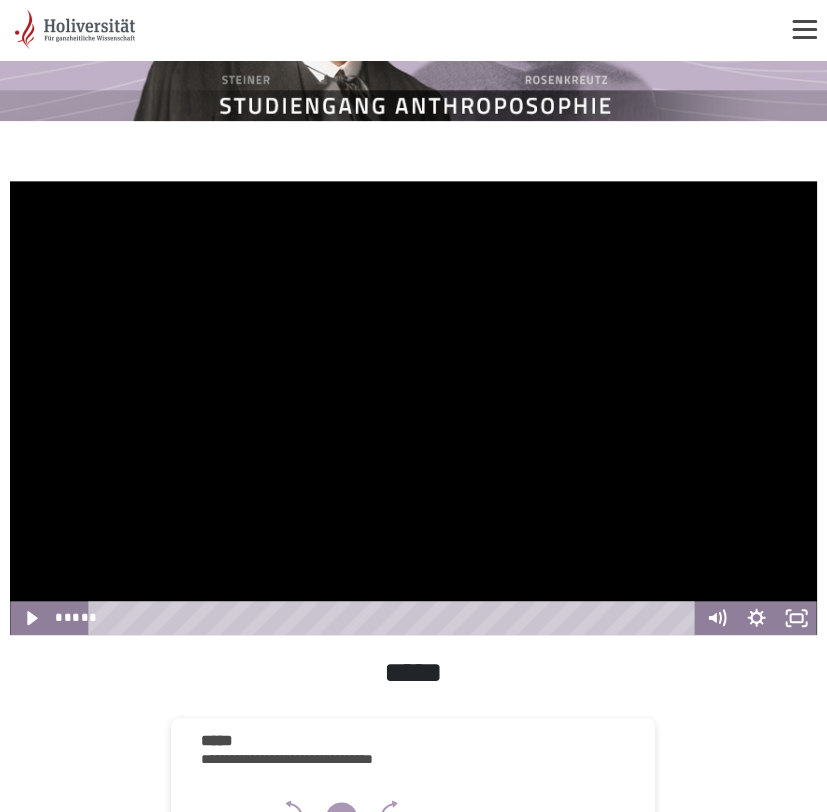 drag, startPoint x: 353, startPoint y: 321, endPoint x: 412, endPoint y: 344, distance: 63.324562 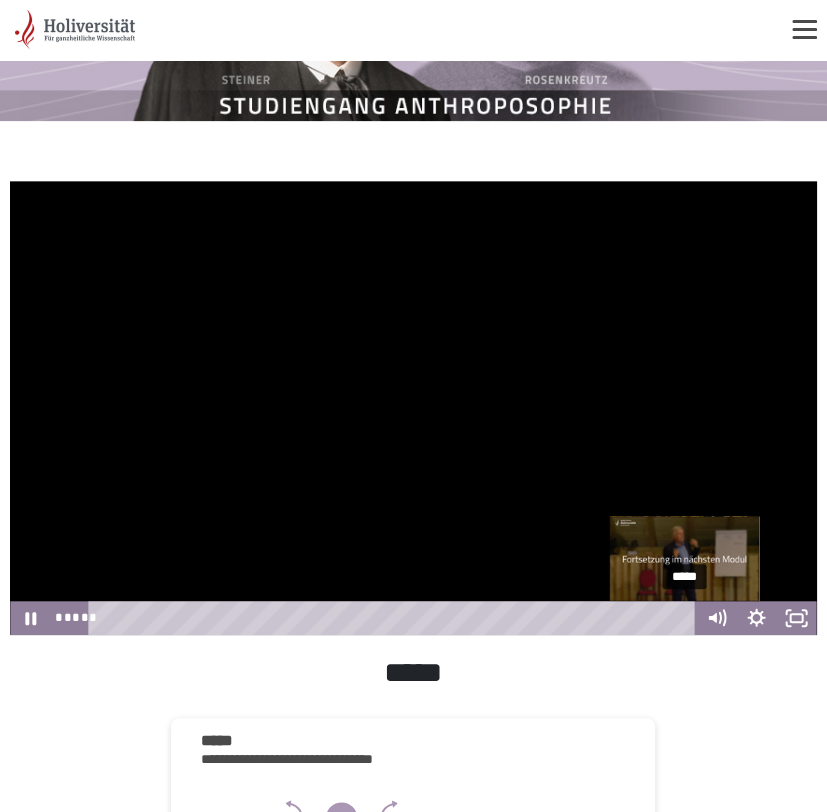 click on "*****" at bounding box center [395, 618] 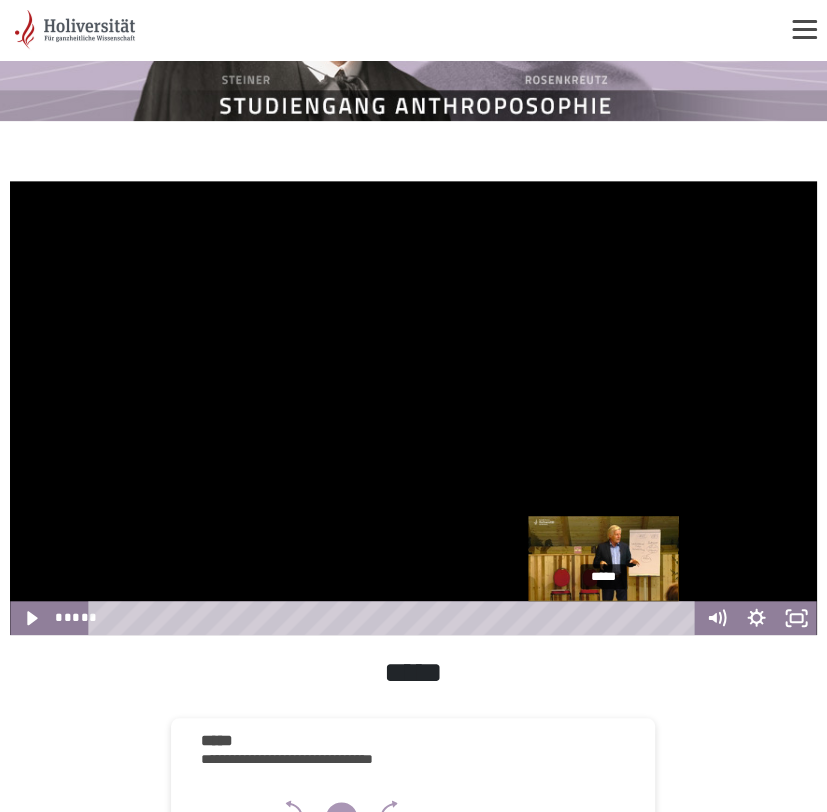 click on "*****" at bounding box center [395, 618] 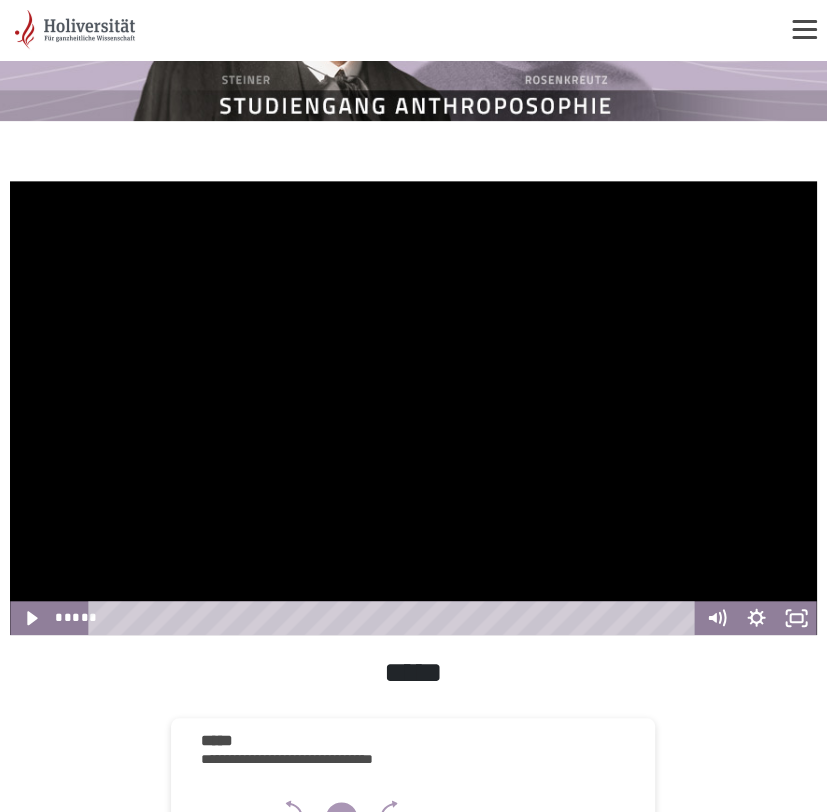 click at bounding box center [413, 408] 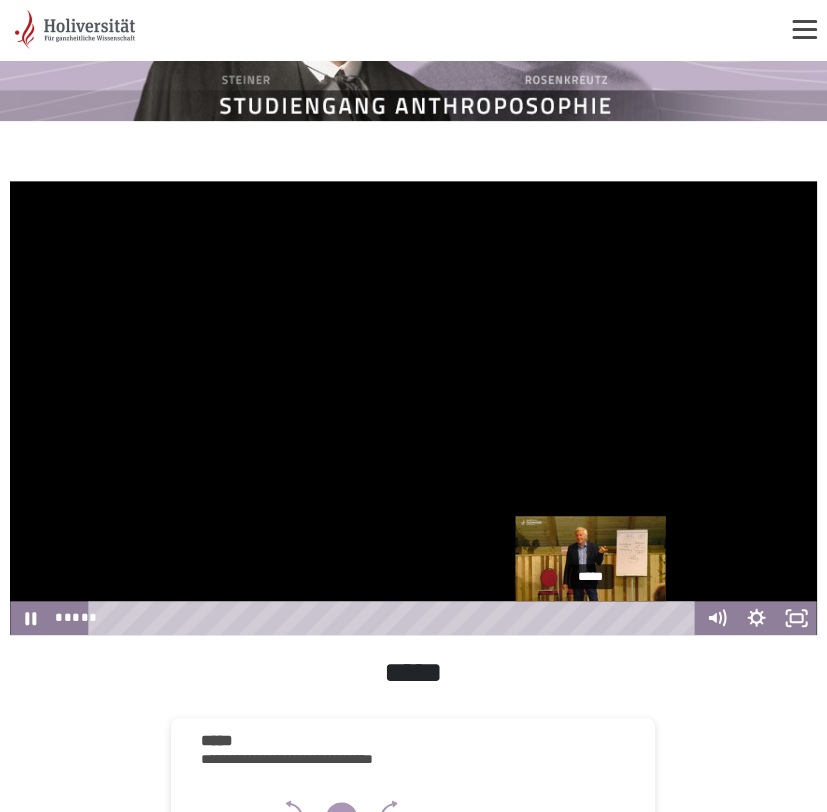 click on "*****" at bounding box center (395, 618) 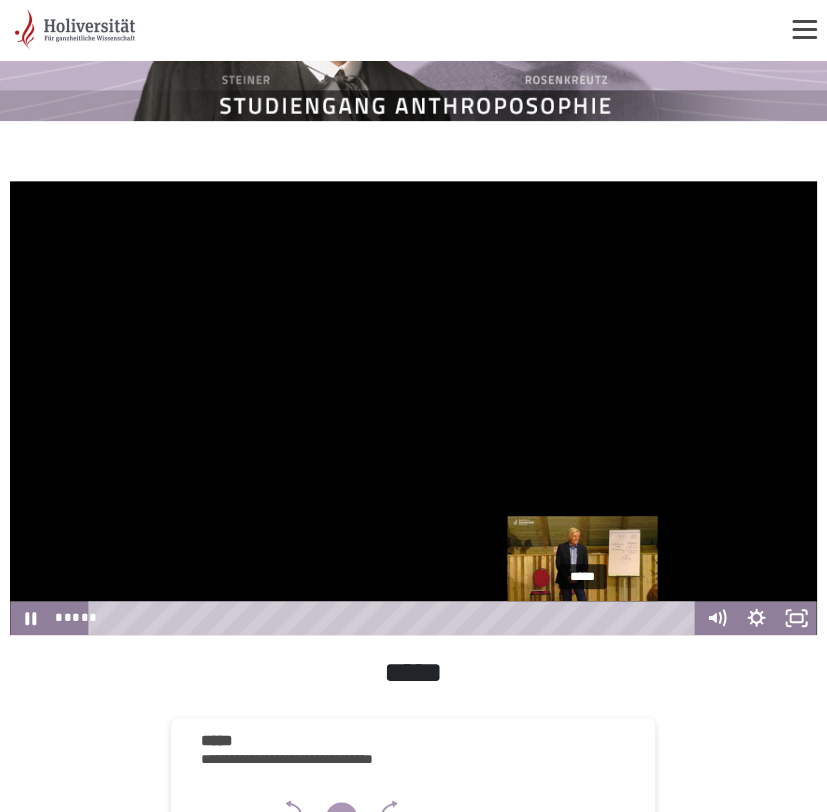 click on "*****" at bounding box center (395, 618) 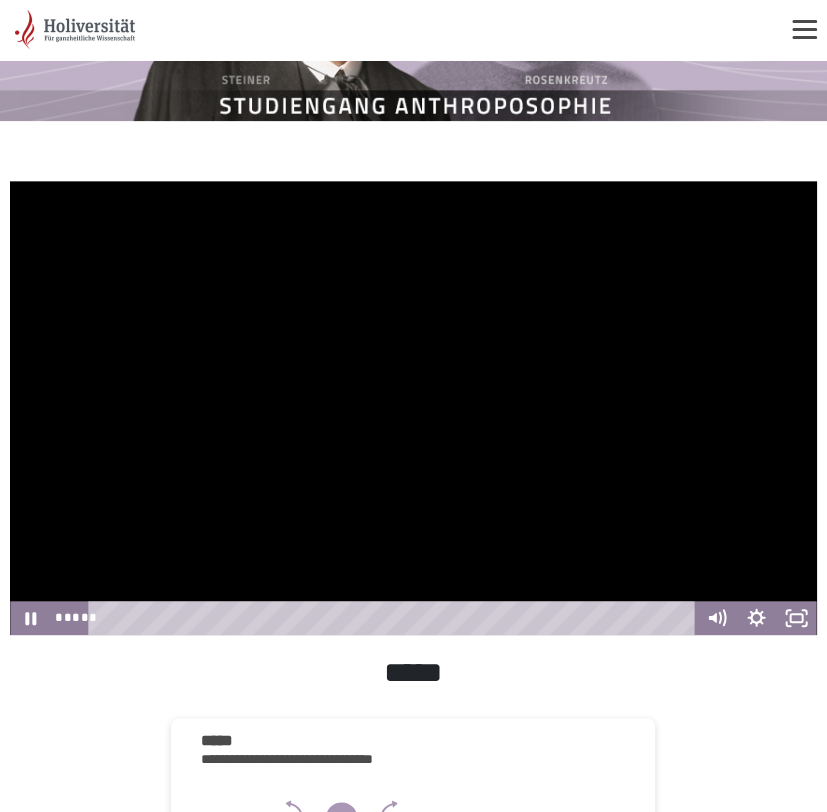 click at bounding box center (413, 408) 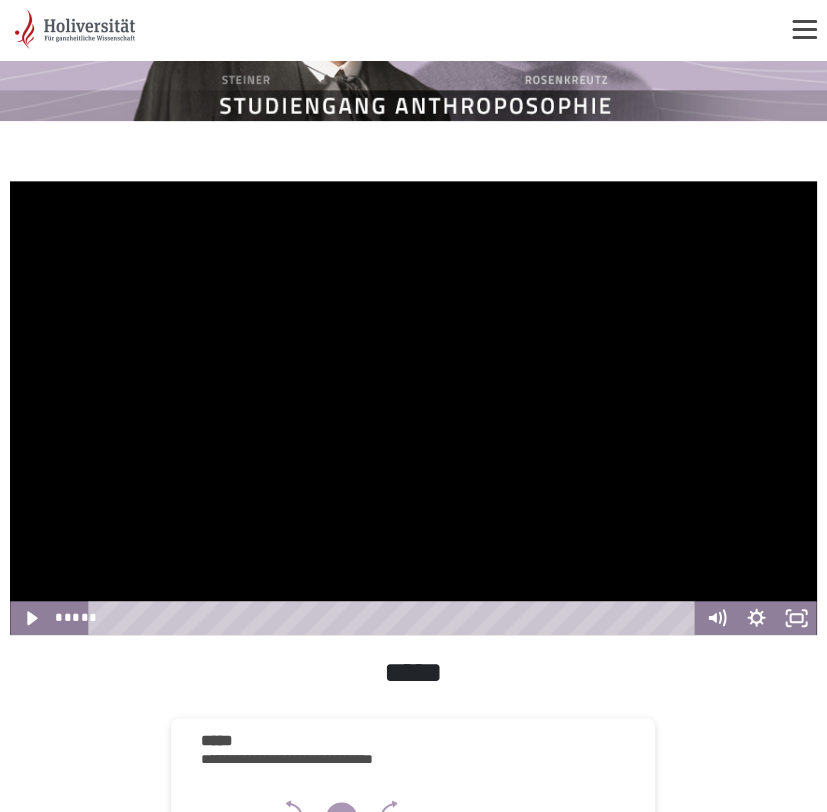 click at bounding box center (413, 408) 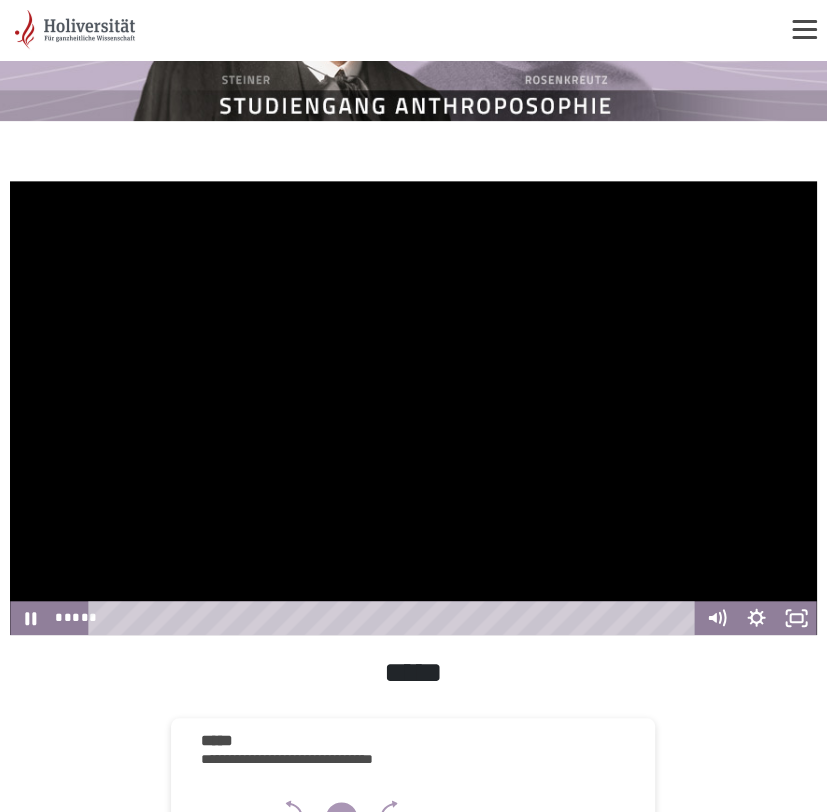 click at bounding box center (413, 408) 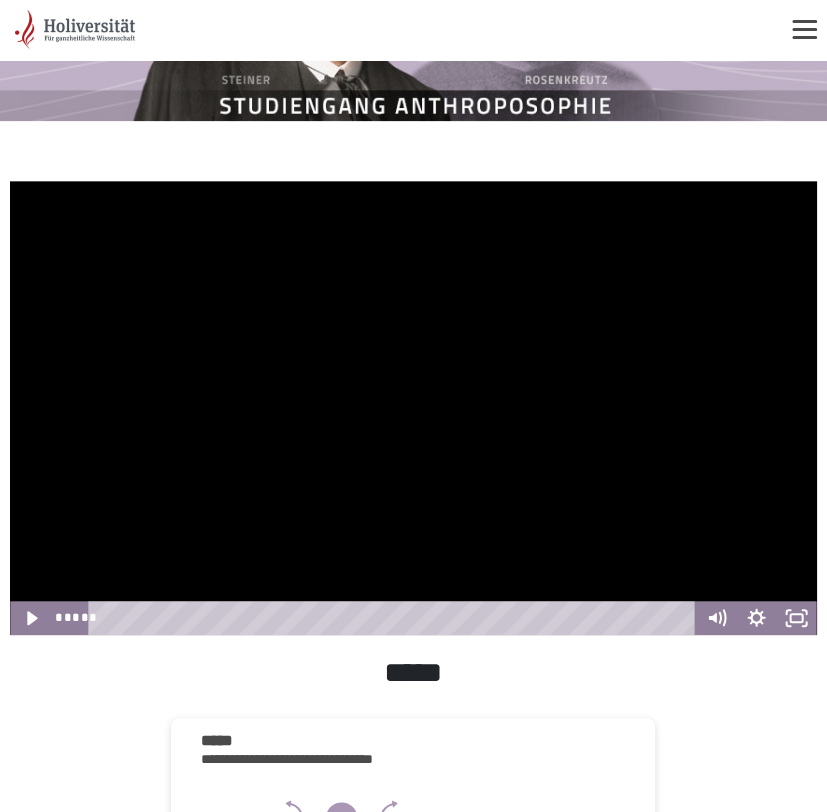 click at bounding box center (413, 408) 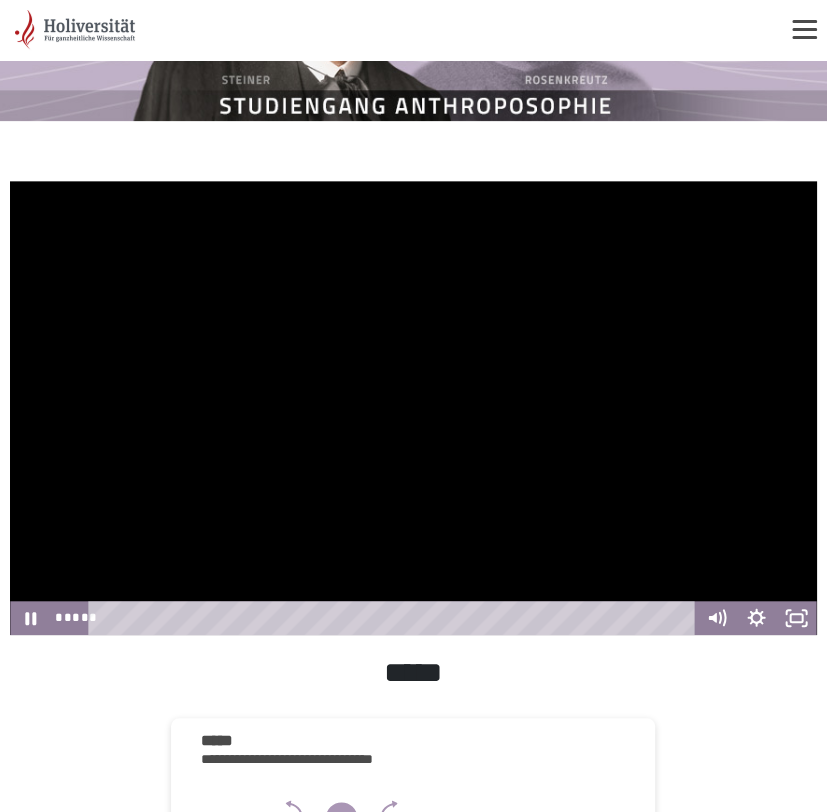click at bounding box center (413, 408) 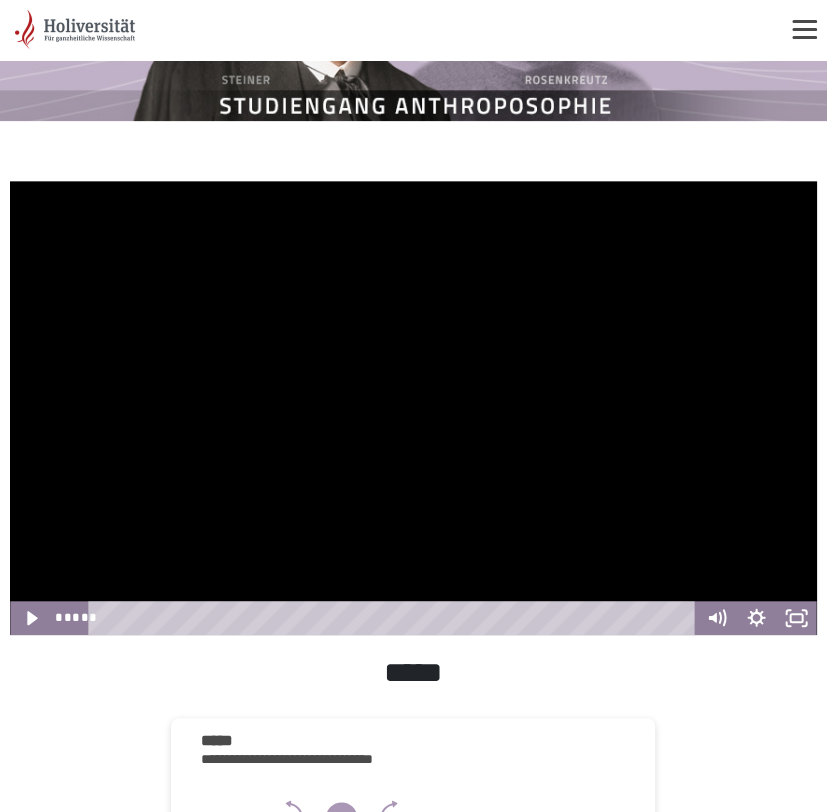 click at bounding box center (413, 408) 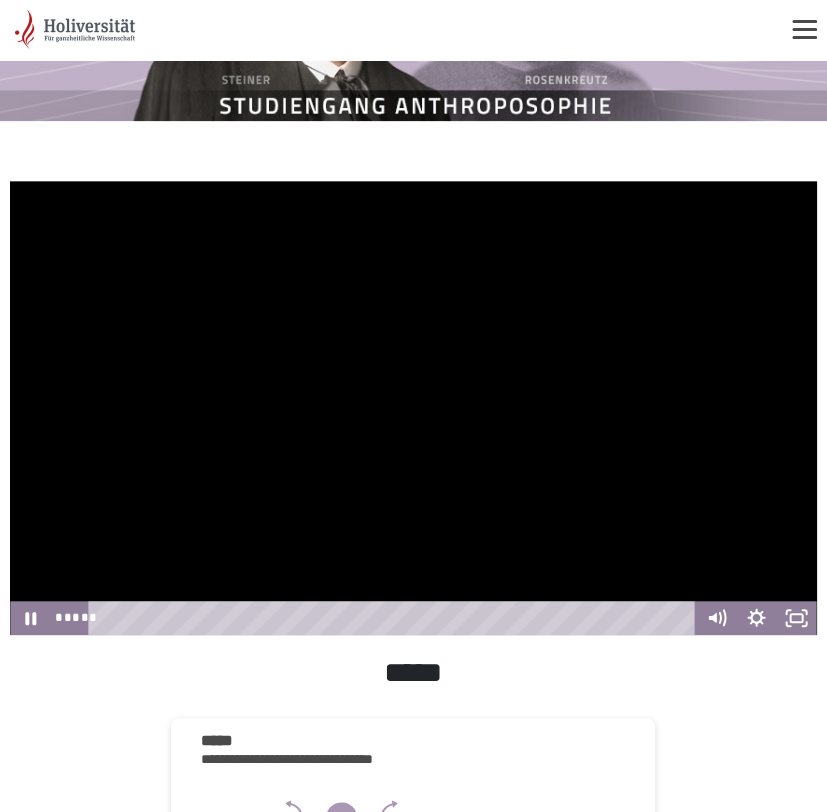 drag, startPoint x: 410, startPoint y: 361, endPoint x: 429, endPoint y: 363, distance: 19.104973 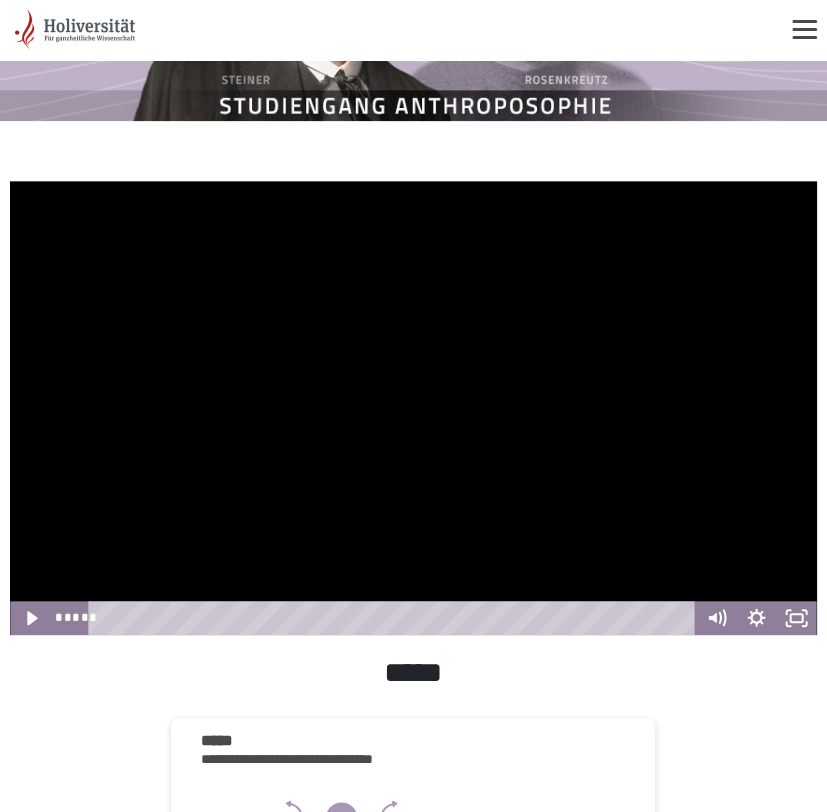 drag, startPoint x: 252, startPoint y: 387, endPoint x: 265, endPoint y: 390, distance: 13.341664 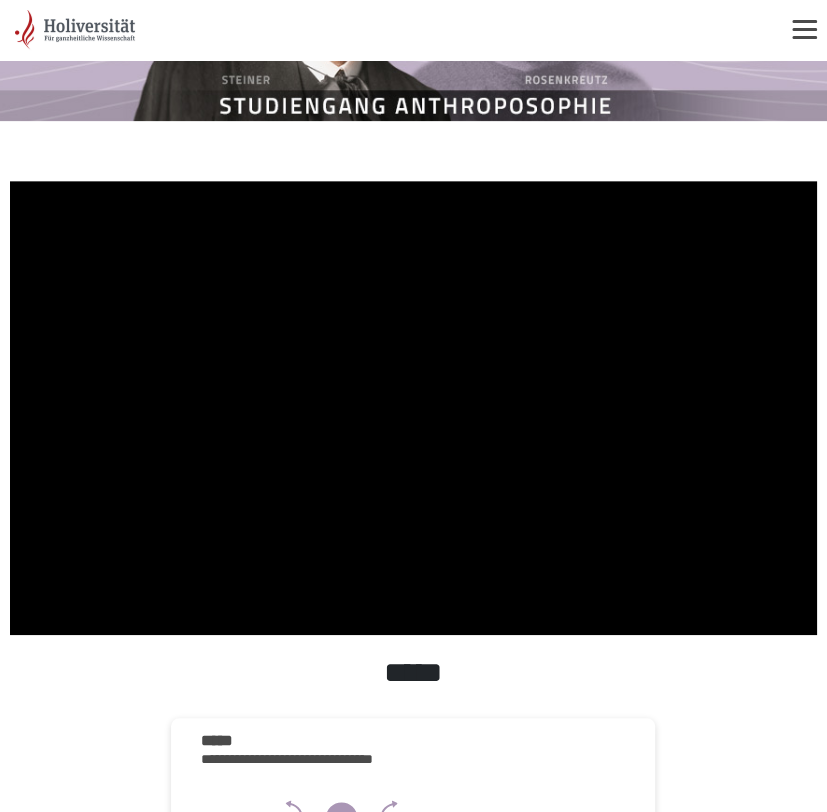drag, startPoint x: 700, startPoint y: 483, endPoint x: 618, endPoint y: 489, distance: 82.219215 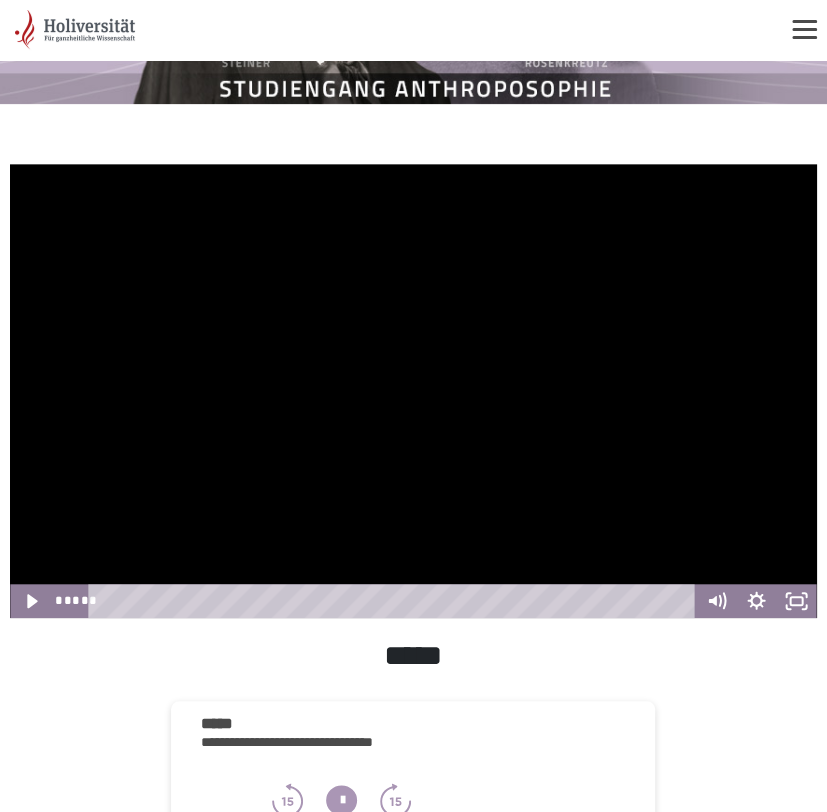 scroll, scrollTop: 306, scrollLeft: 0, axis: vertical 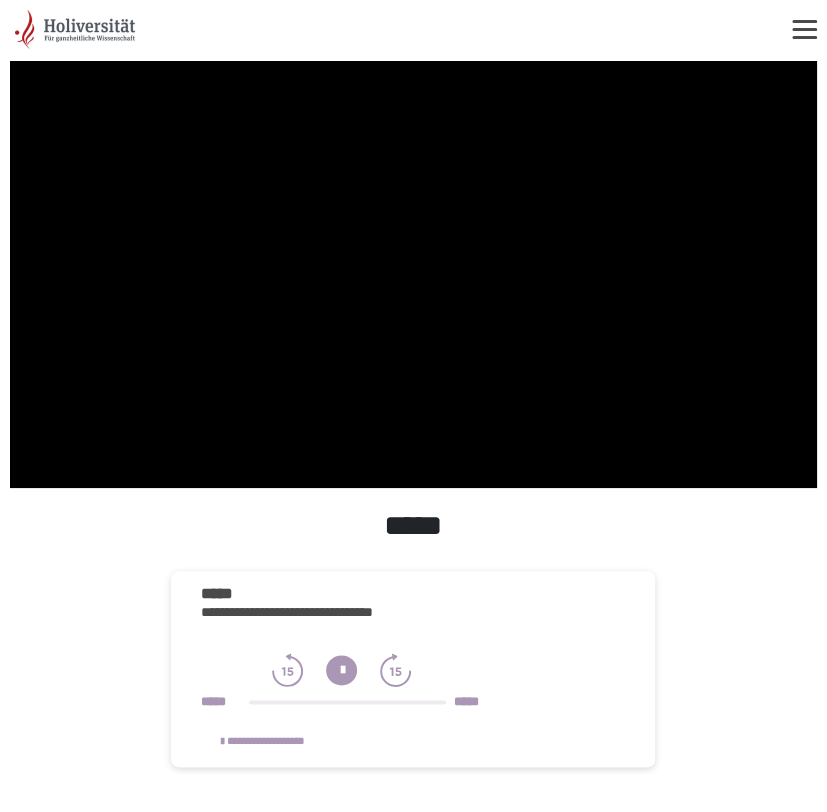 click on "********" at bounding box center (421, 953) 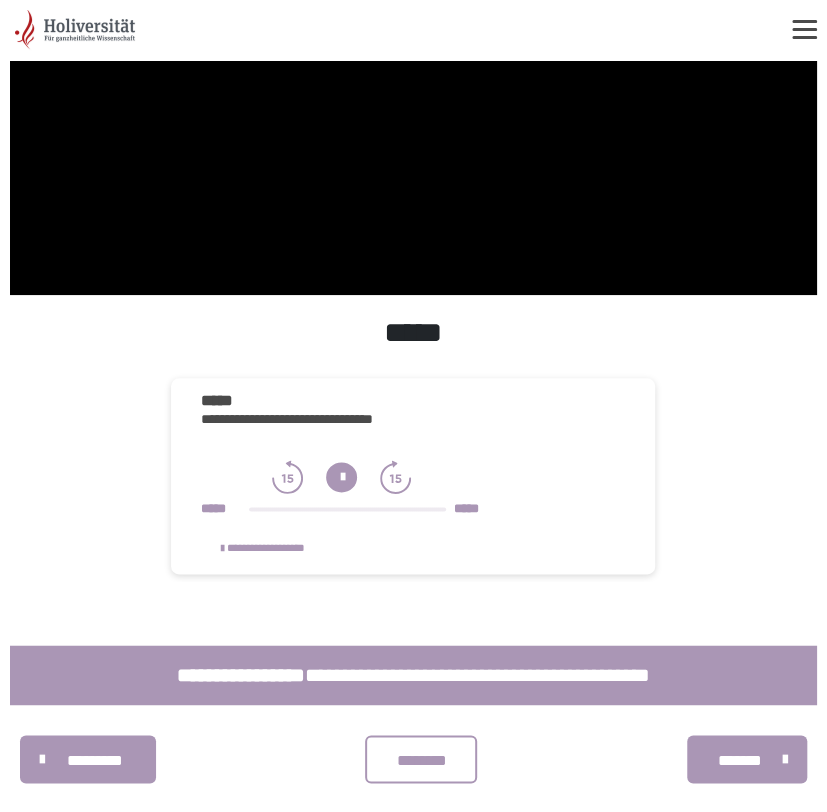 click on "********" at bounding box center (421, 760) 